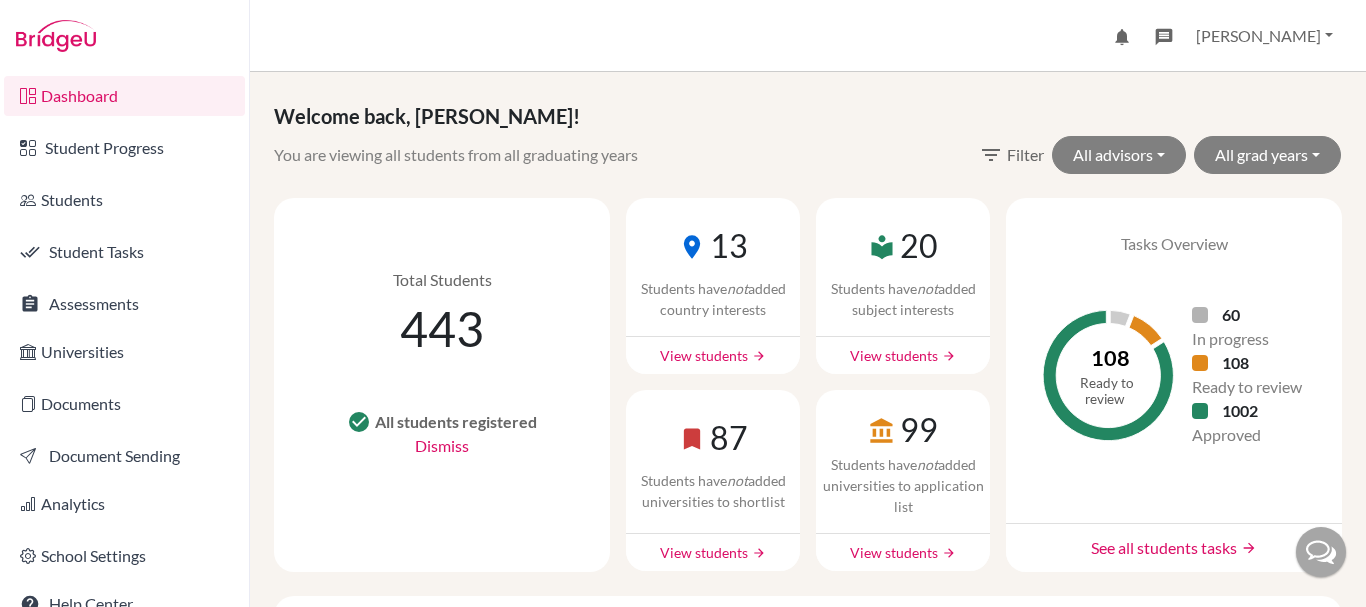 scroll, scrollTop: 0, scrollLeft: 0, axis: both 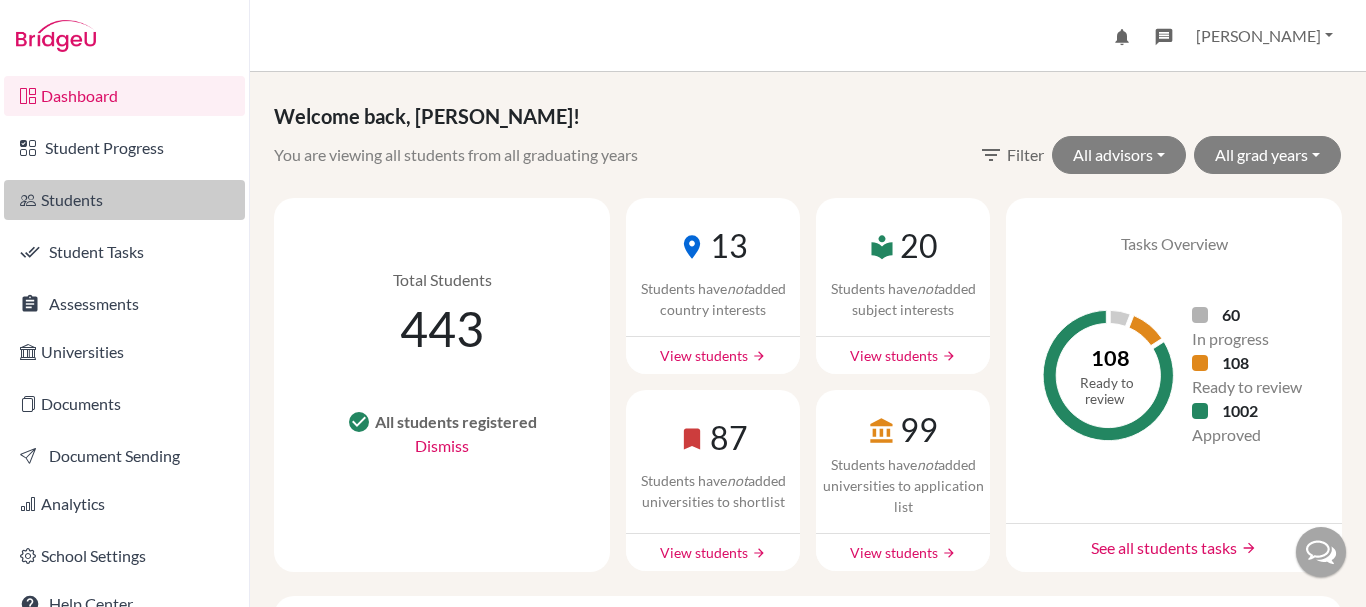 click on "Students" at bounding box center (124, 200) 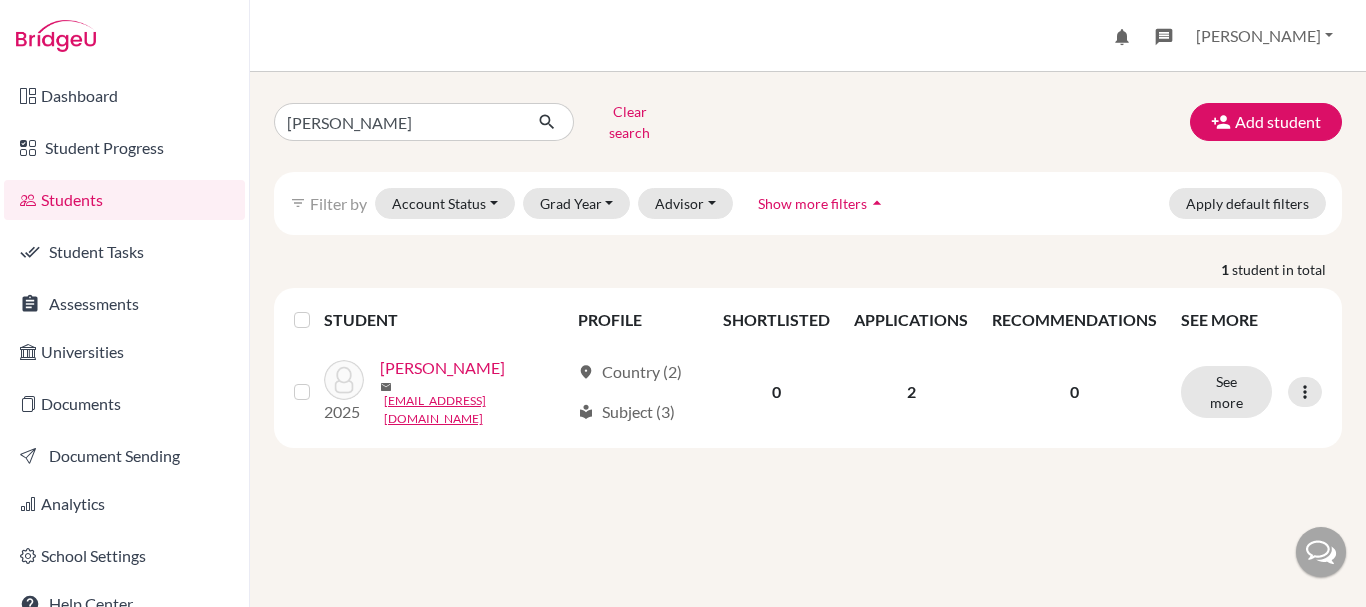 scroll, scrollTop: 0, scrollLeft: 0, axis: both 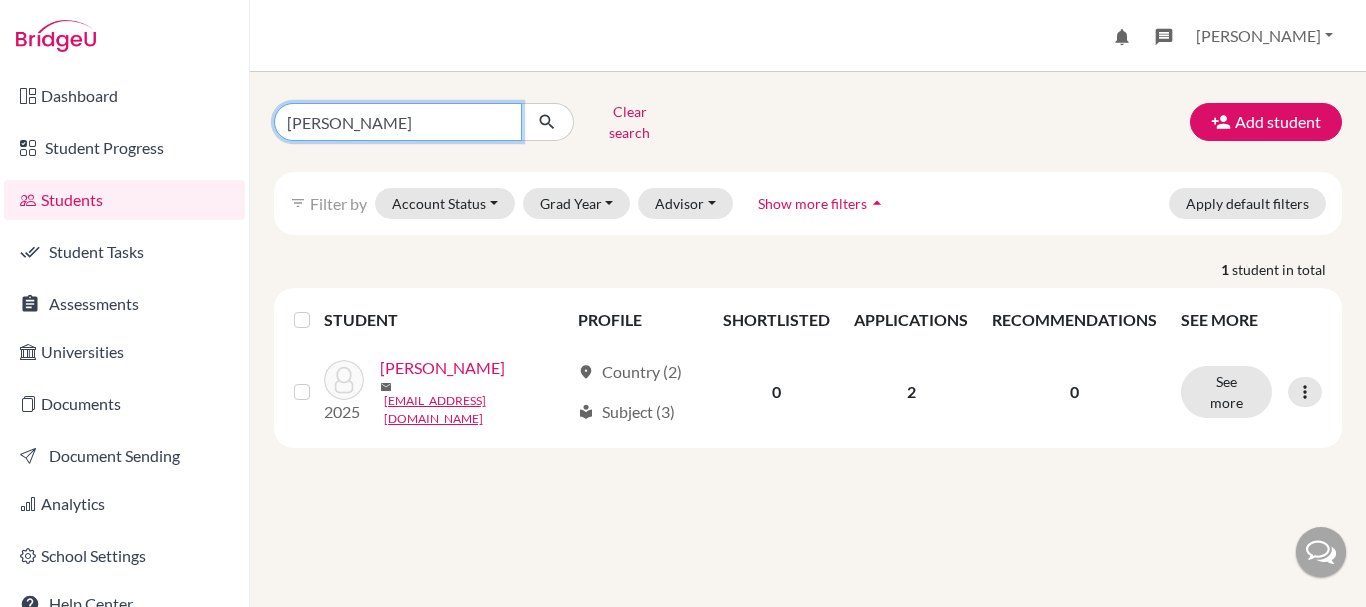 click on "fekete-molnár" at bounding box center (398, 122) 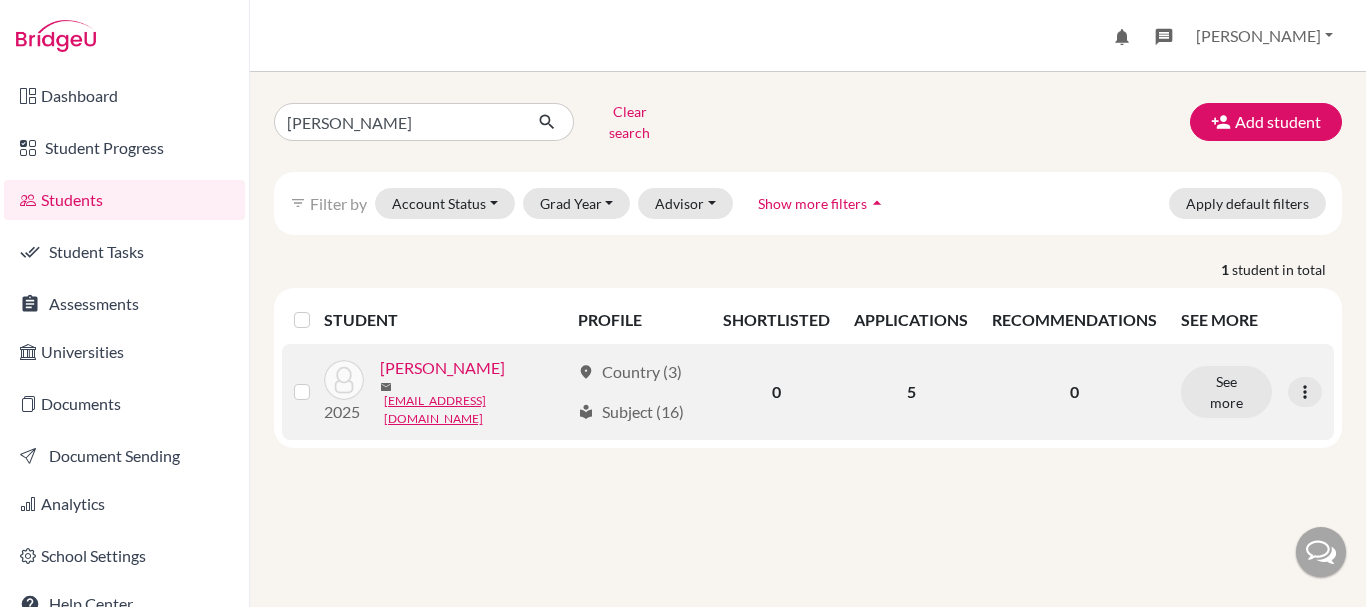 click on "Zelena-Kovács, Alíz" at bounding box center [442, 368] 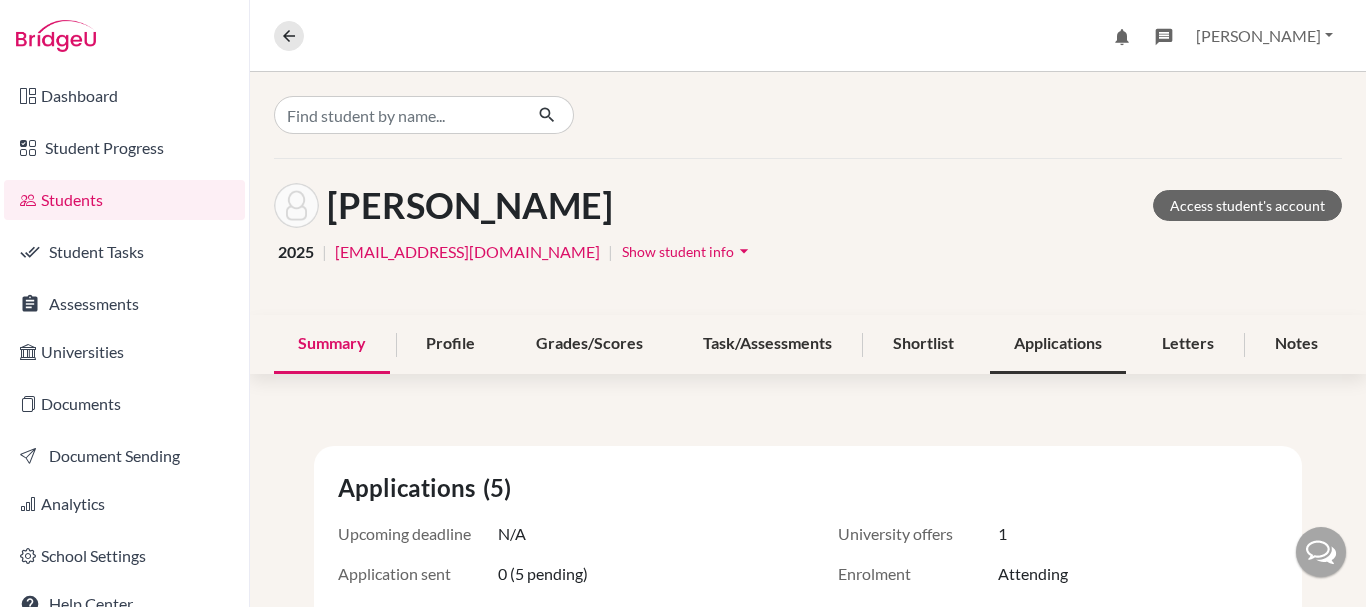 click on "Applications" at bounding box center [1058, 344] 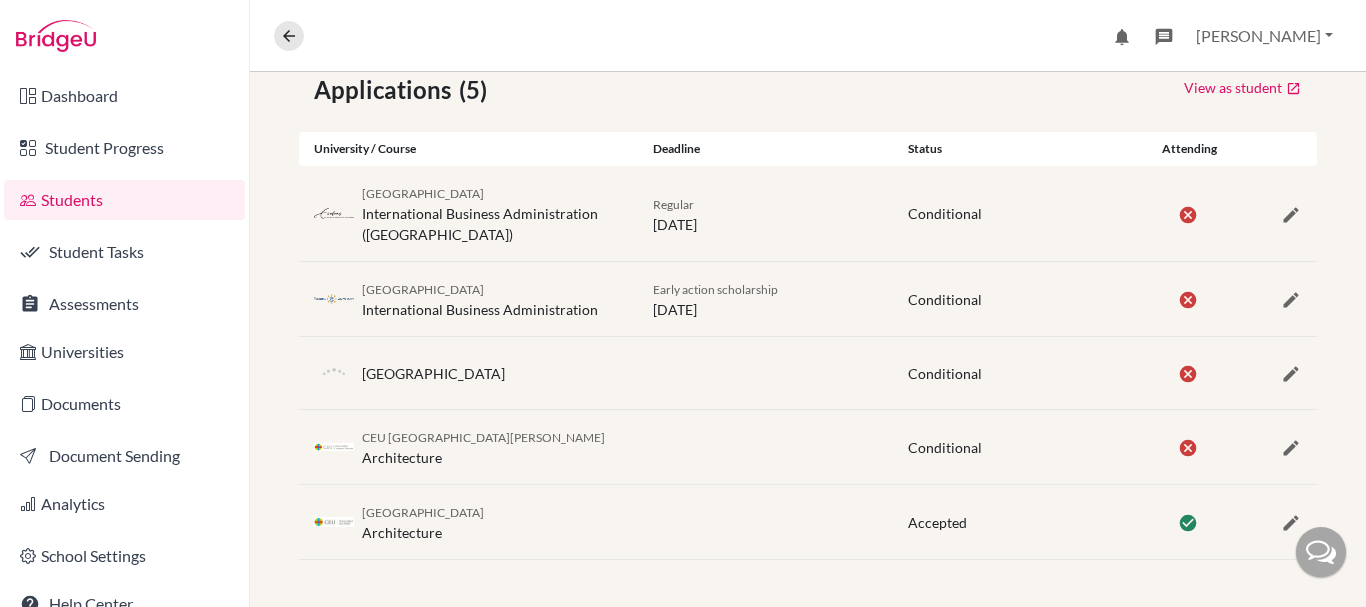 scroll, scrollTop: 375, scrollLeft: 0, axis: vertical 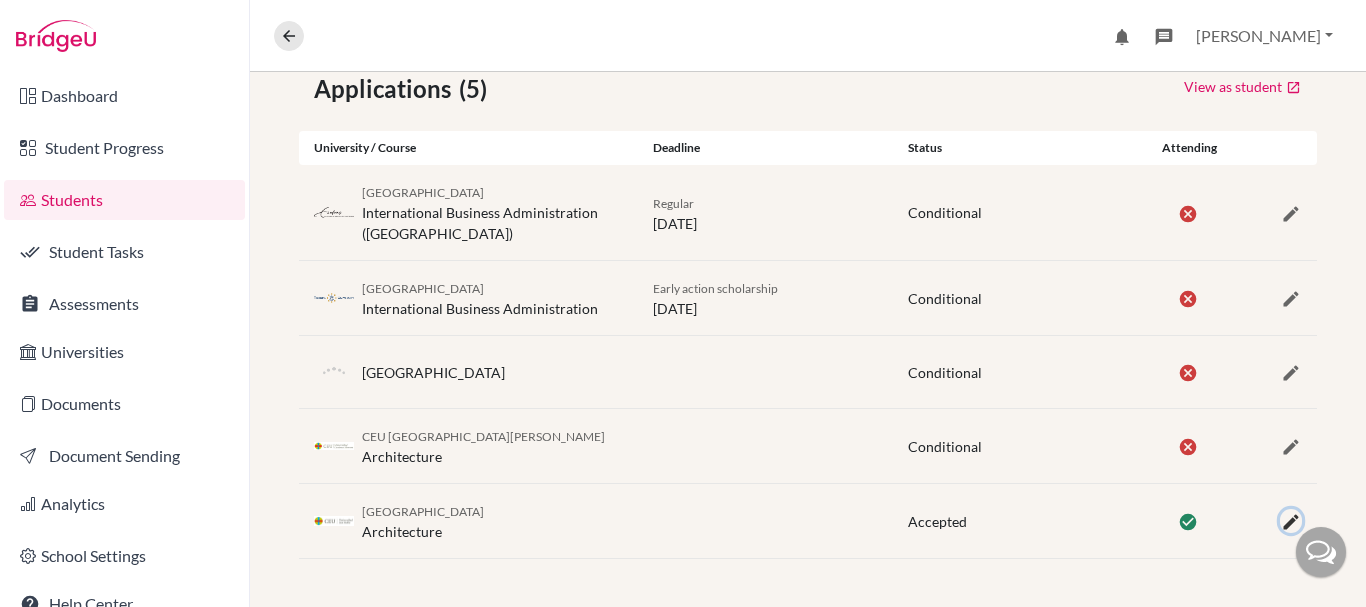 click at bounding box center [1291, 522] 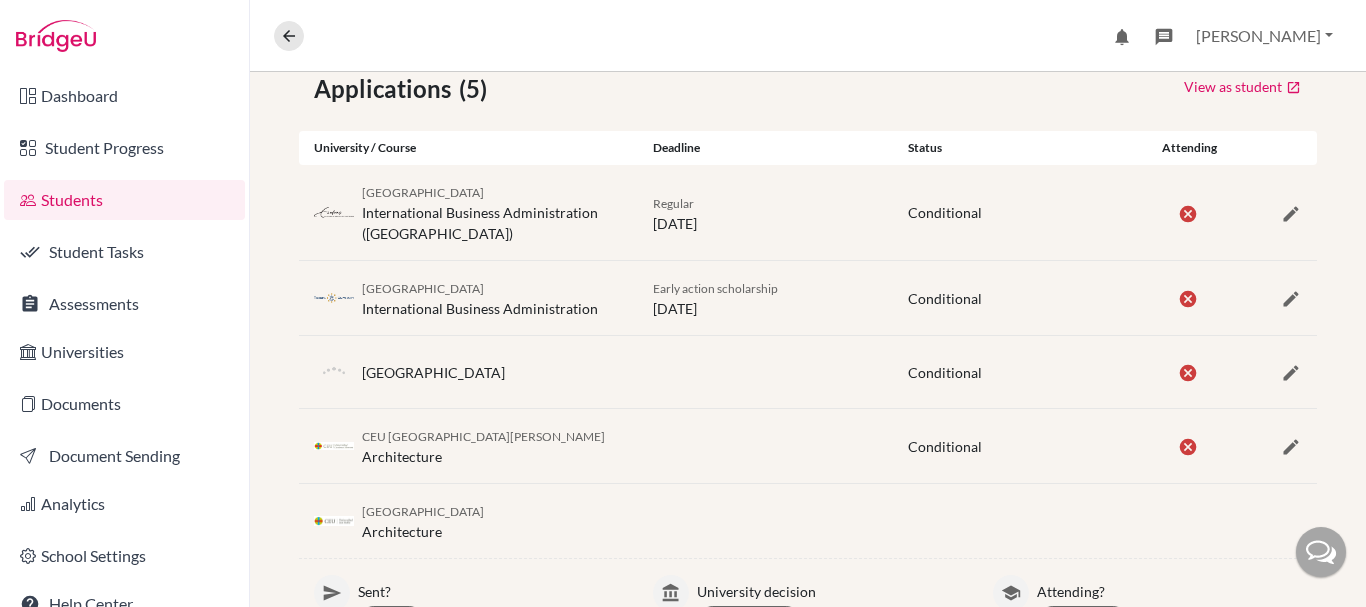 scroll, scrollTop: 525, scrollLeft: 0, axis: vertical 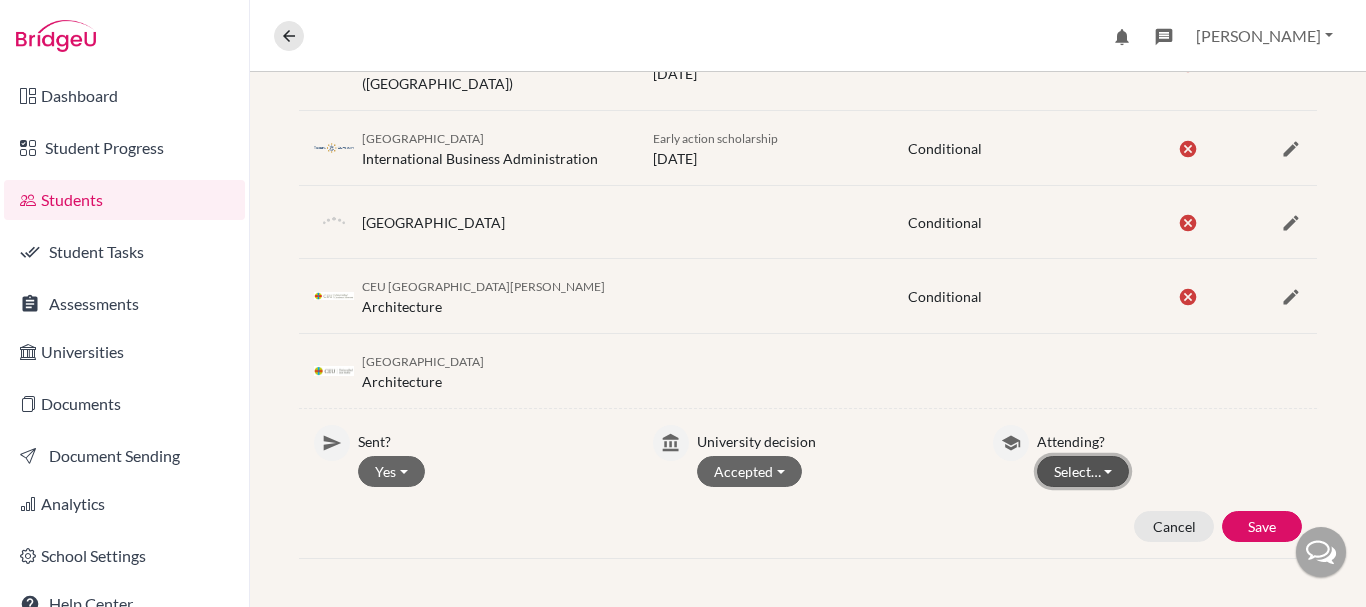click on "Select…" at bounding box center [1083, 471] 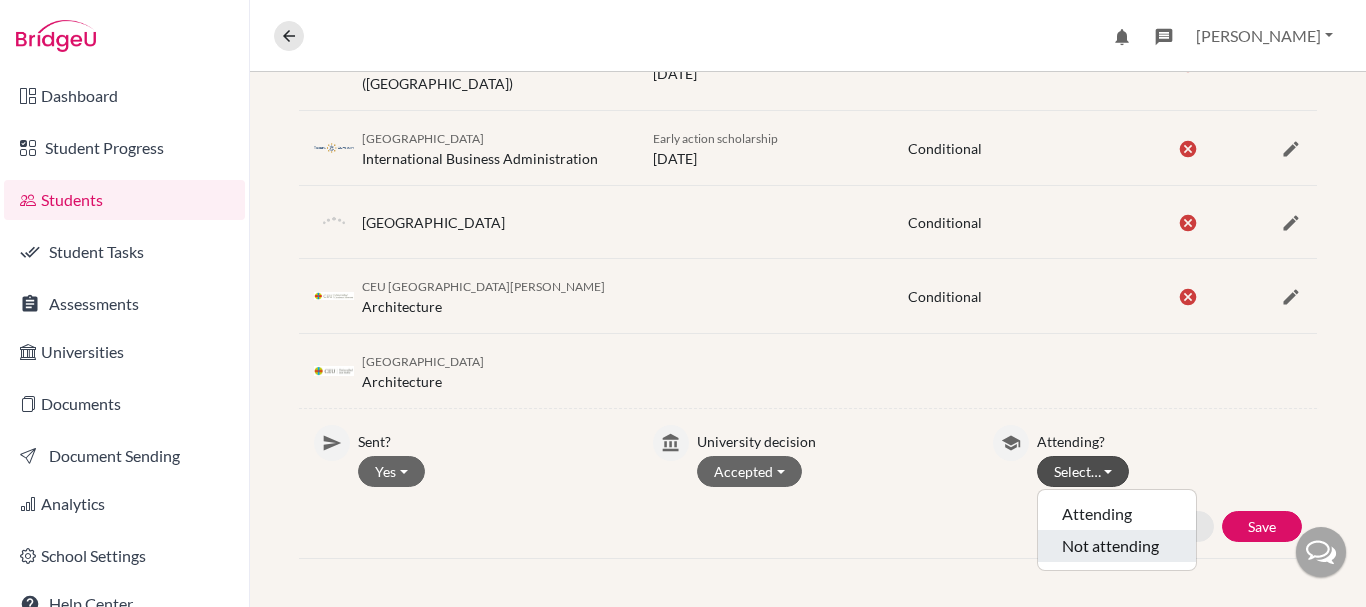 click on "Not attending" 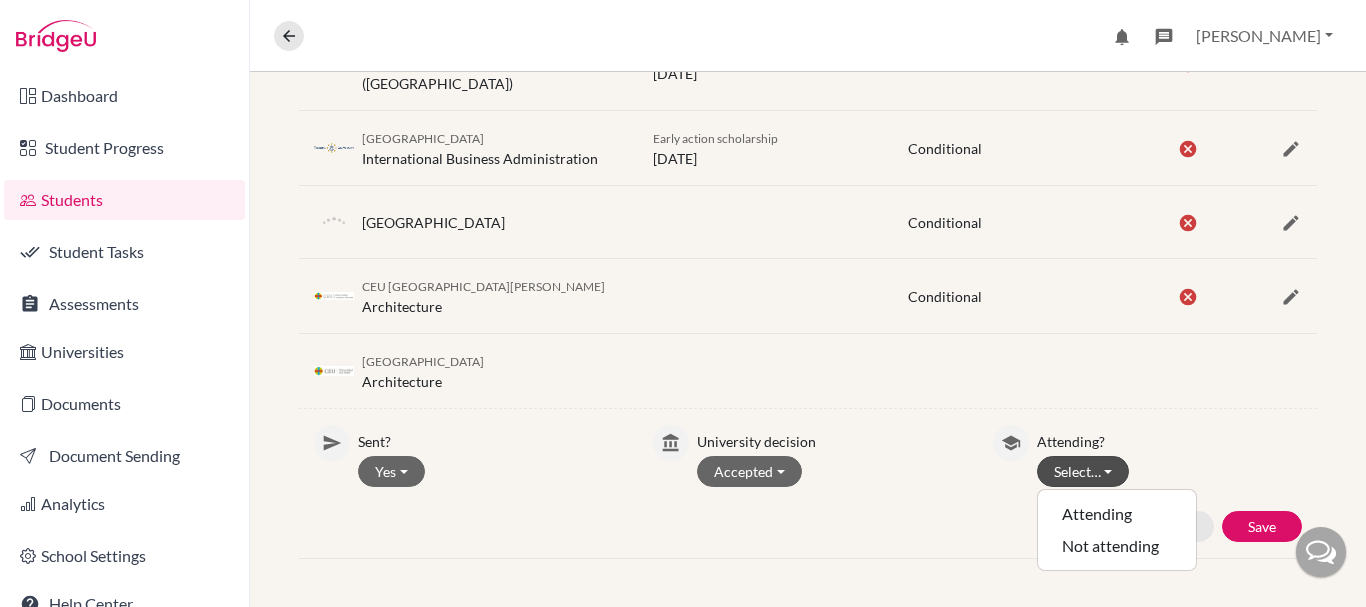 click on "Cancel Save" at bounding box center (808, 526) 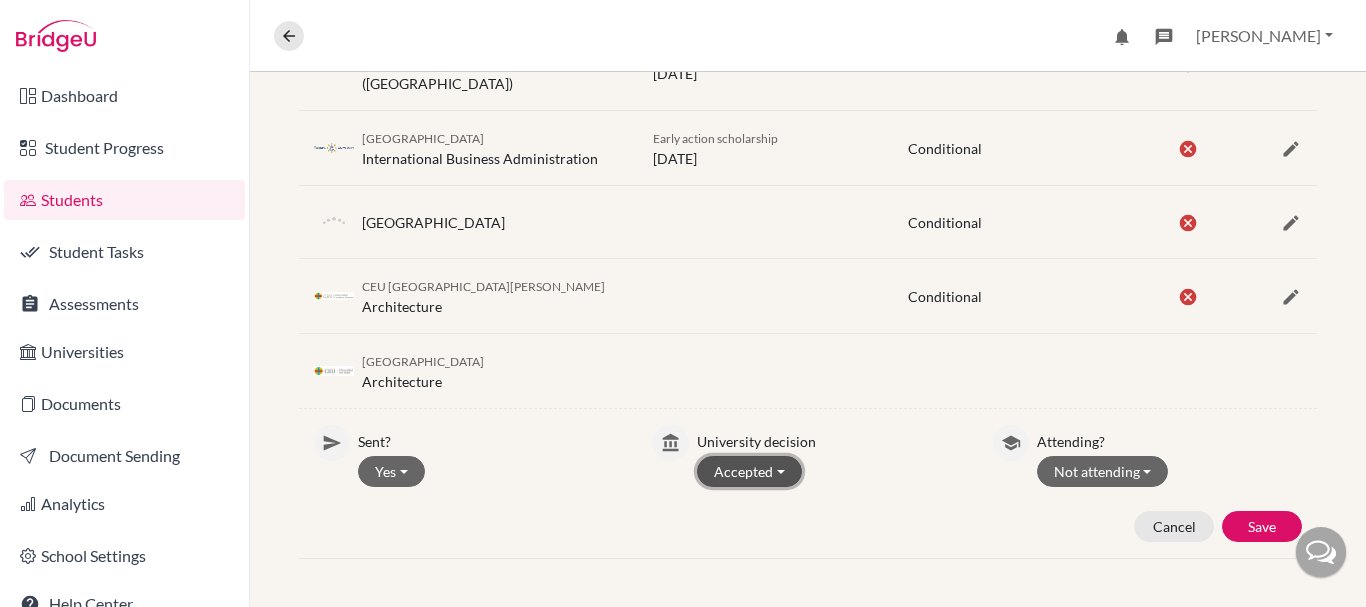 click on "Accepted" at bounding box center [749, 471] 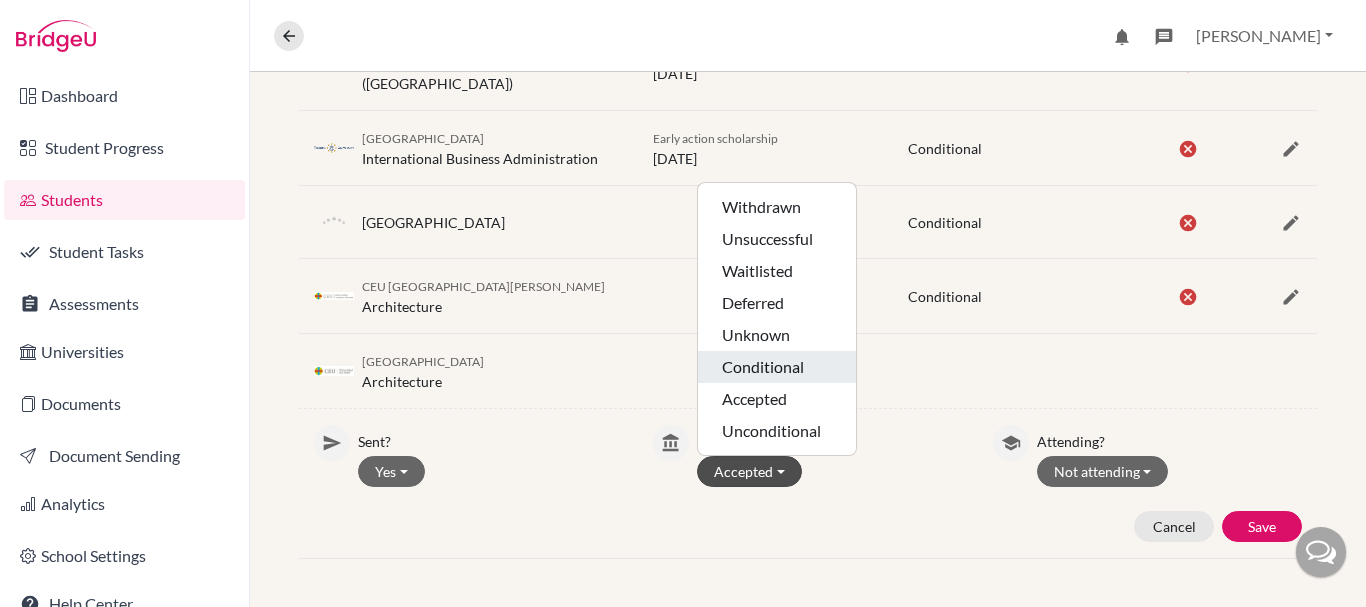 click on "Conditional" 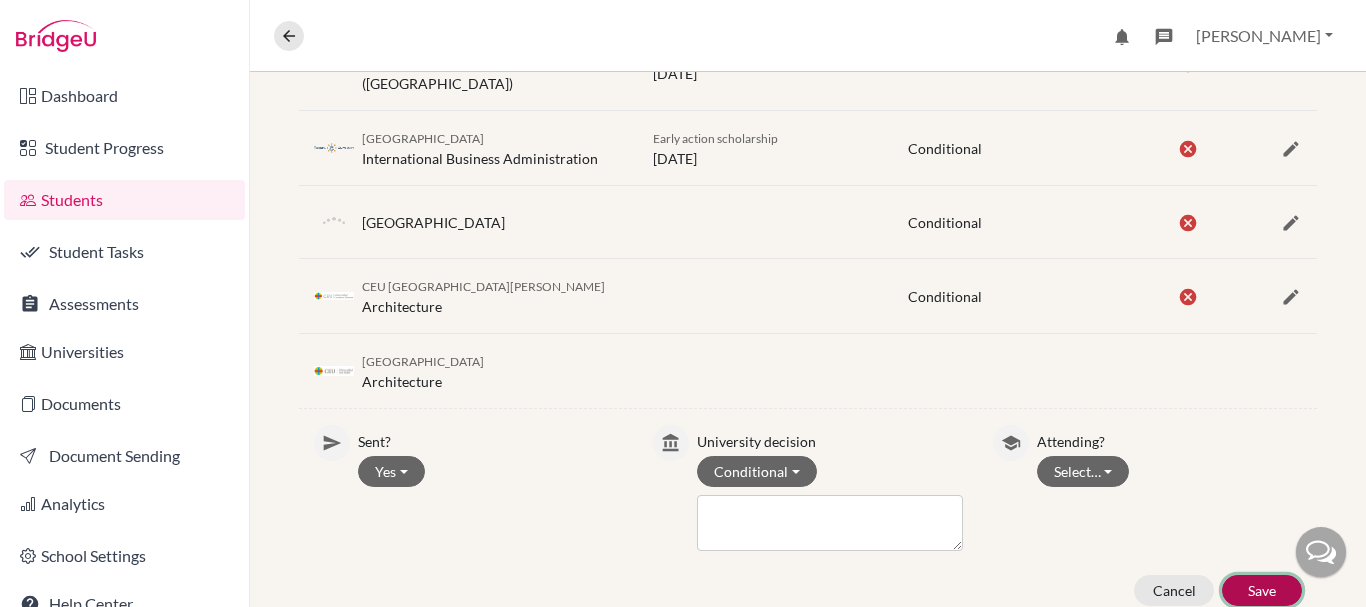 click on "Save" at bounding box center (1262, 590) 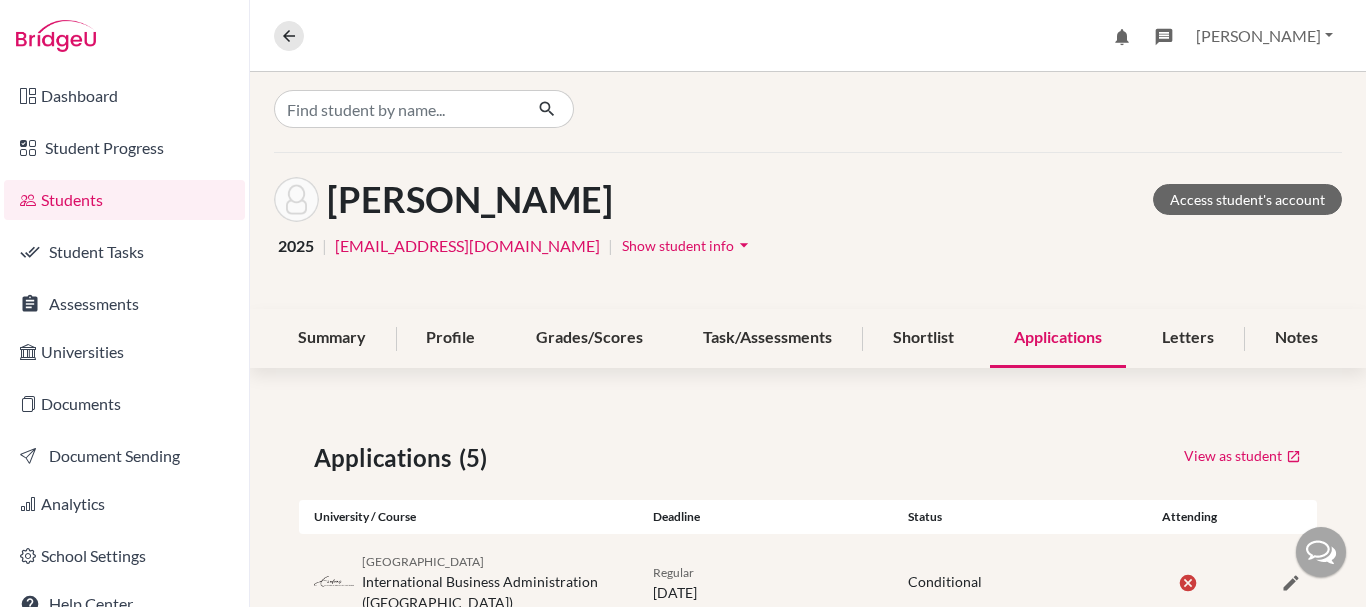 scroll, scrollTop: 7, scrollLeft: 0, axis: vertical 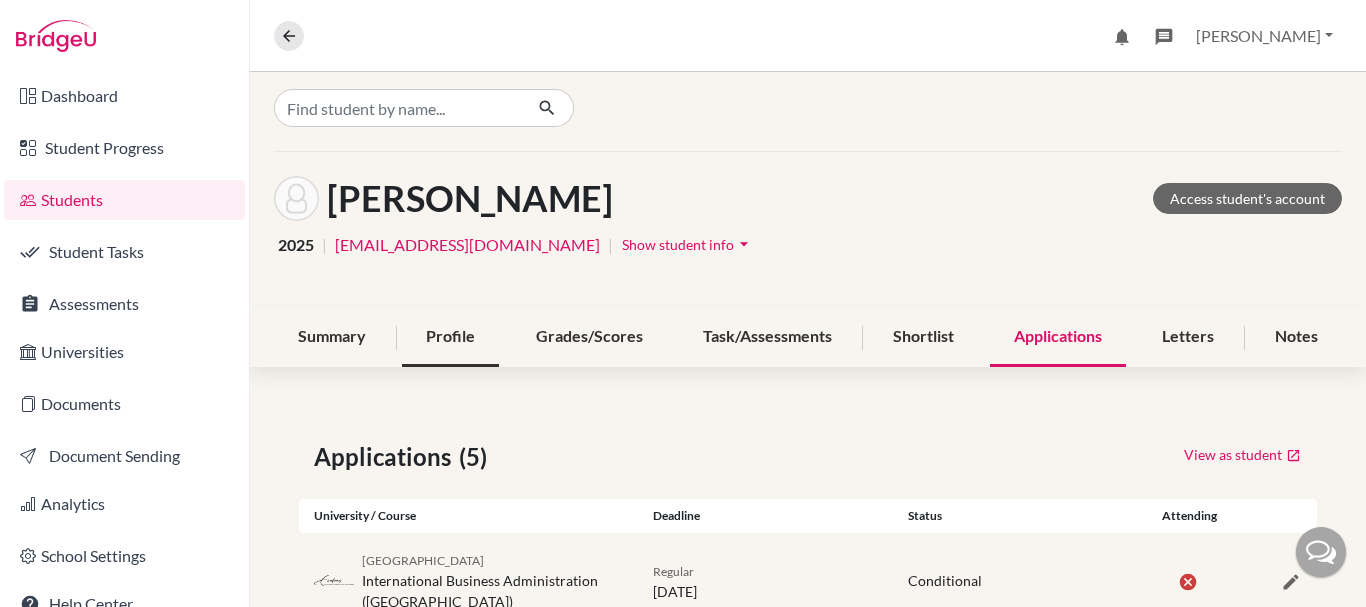 click on "Profile" at bounding box center (450, 337) 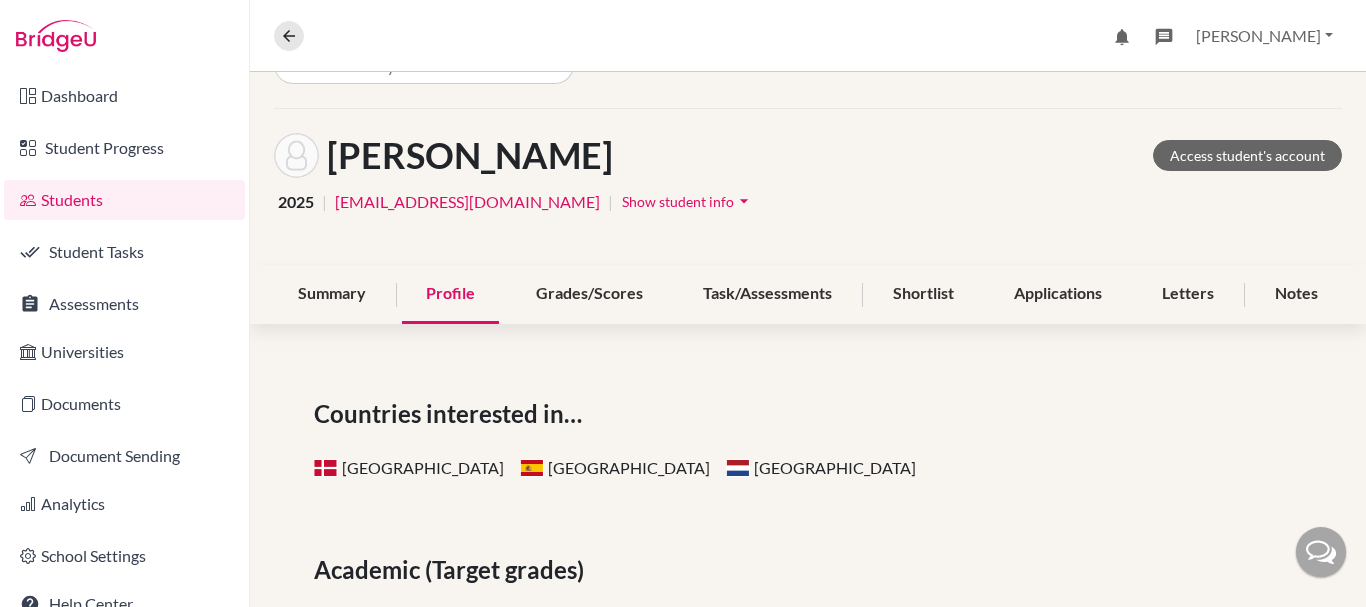 scroll, scrollTop: 53, scrollLeft: 0, axis: vertical 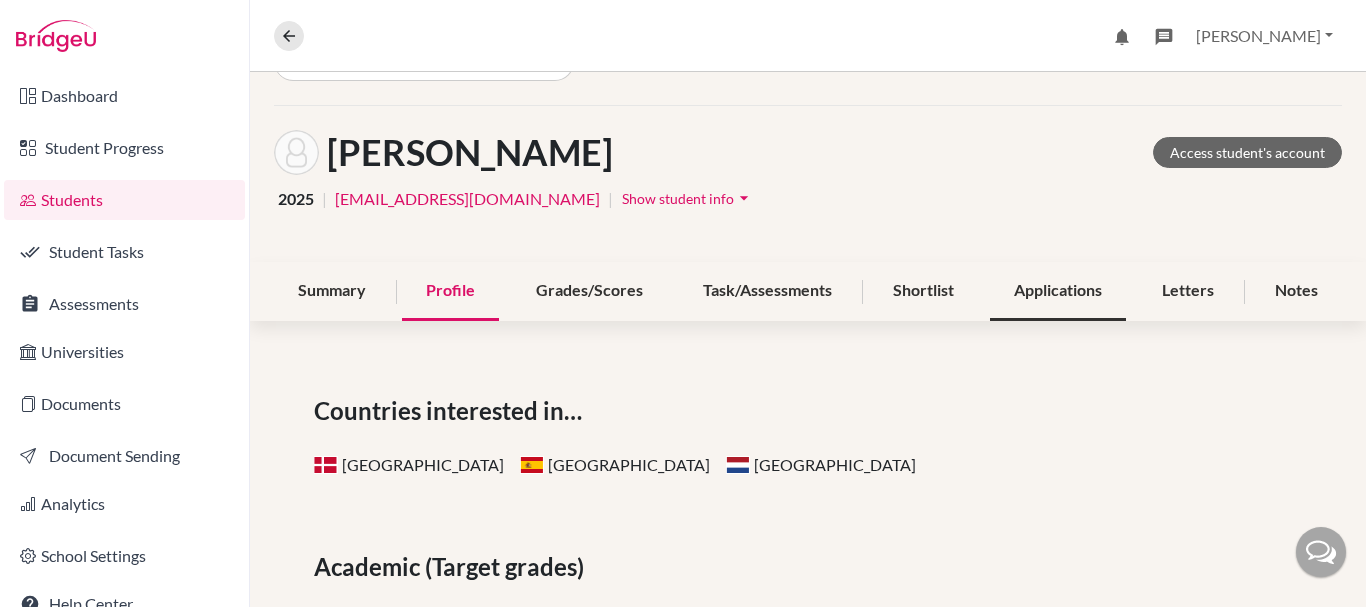 click on "Applications" at bounding box center [1058, 291] 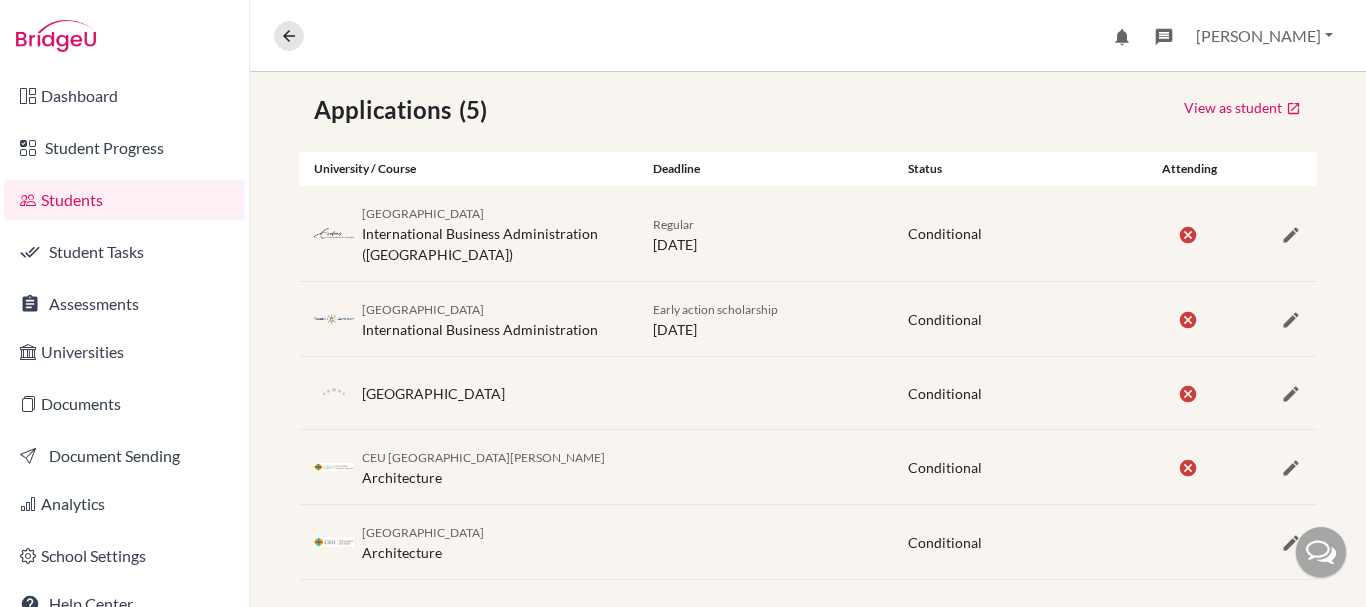 scroll, scrollTop: 348, scrollLeft: 0, axis: vertical 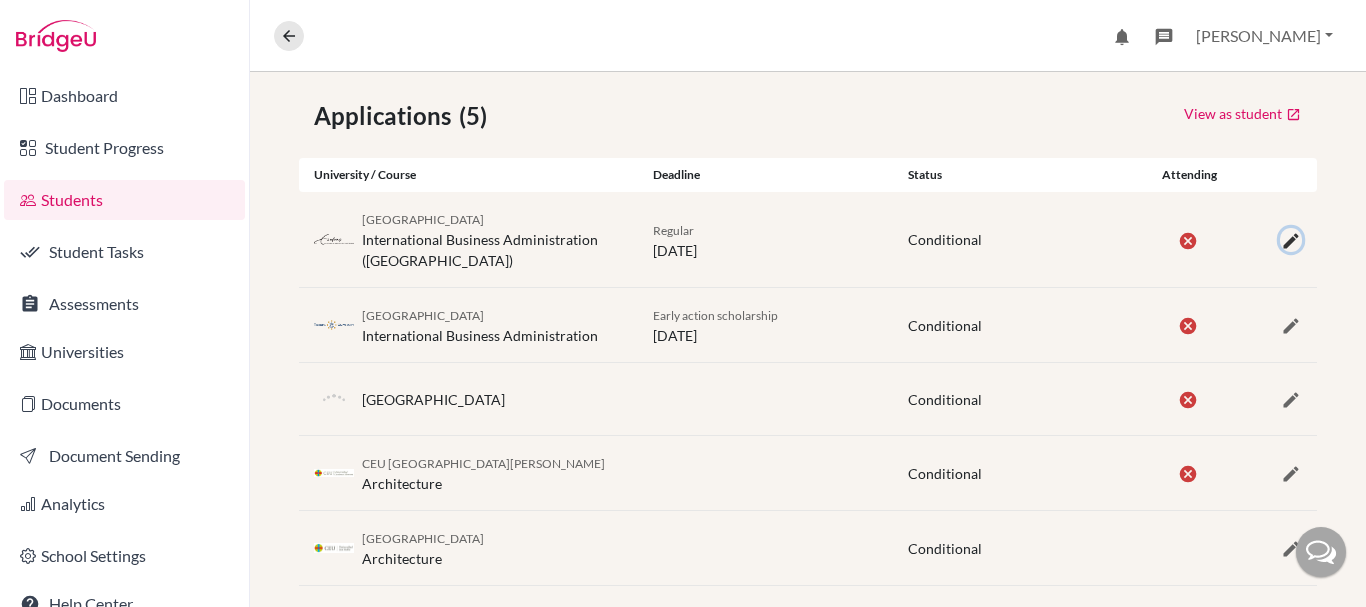 click at bounding box center (1291, 241) 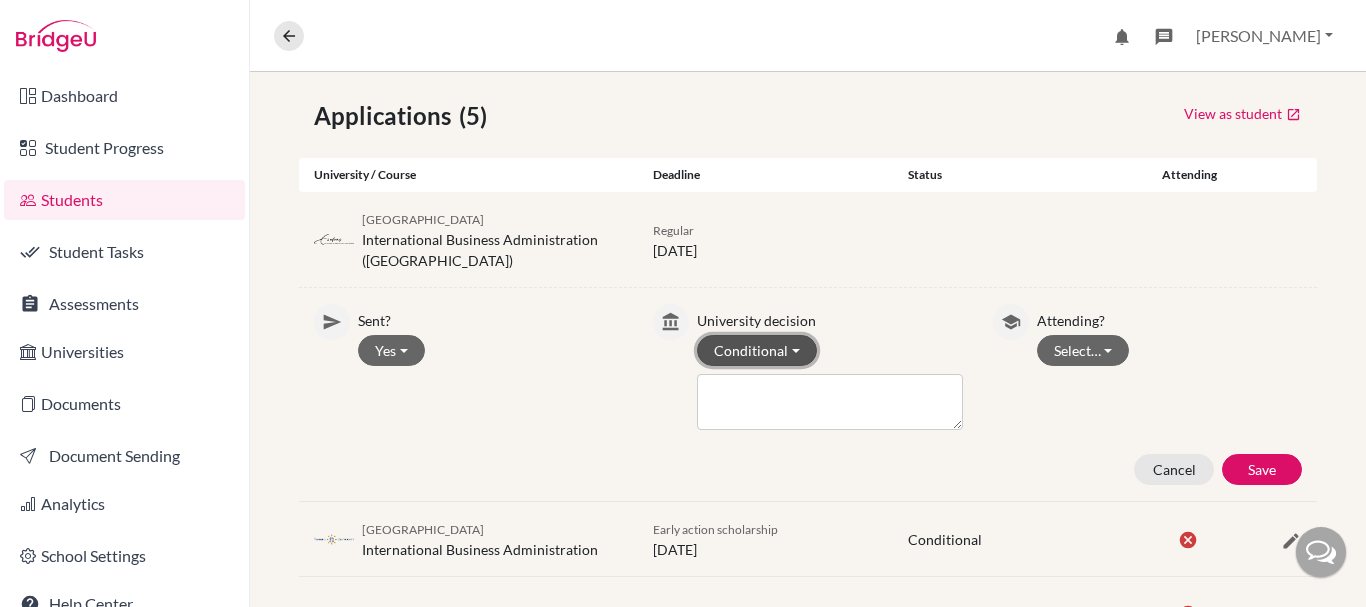 click on "Conditional" at bounding box center [757, 350] 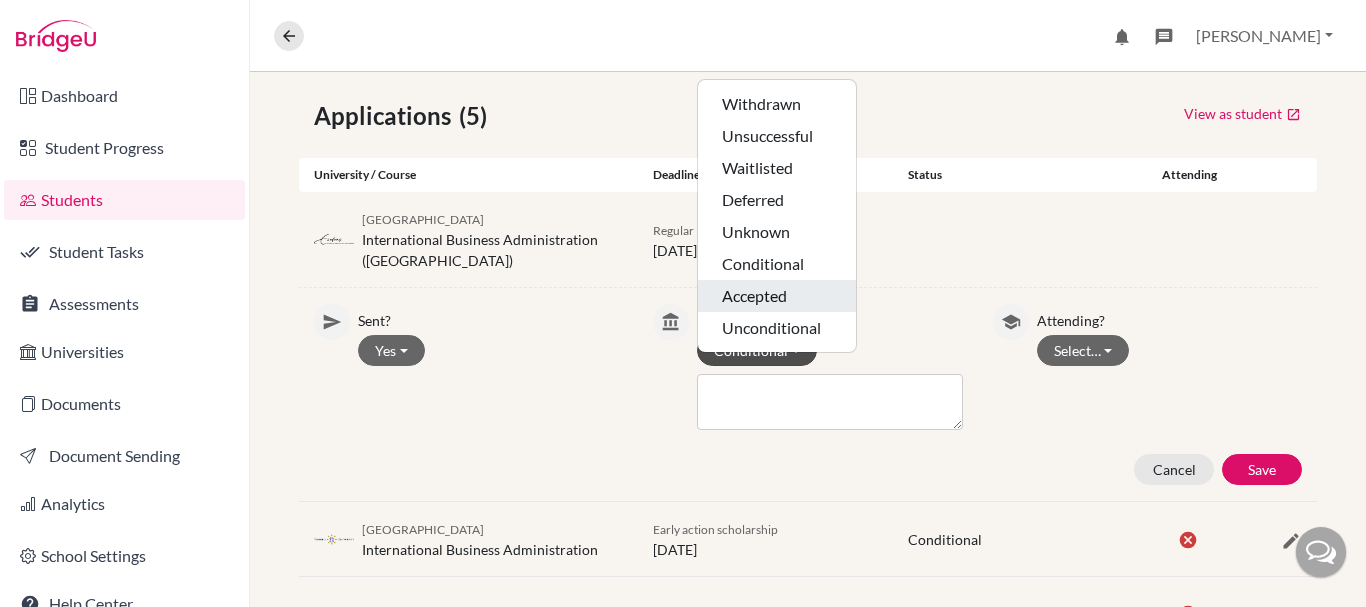 click on "Accepted" 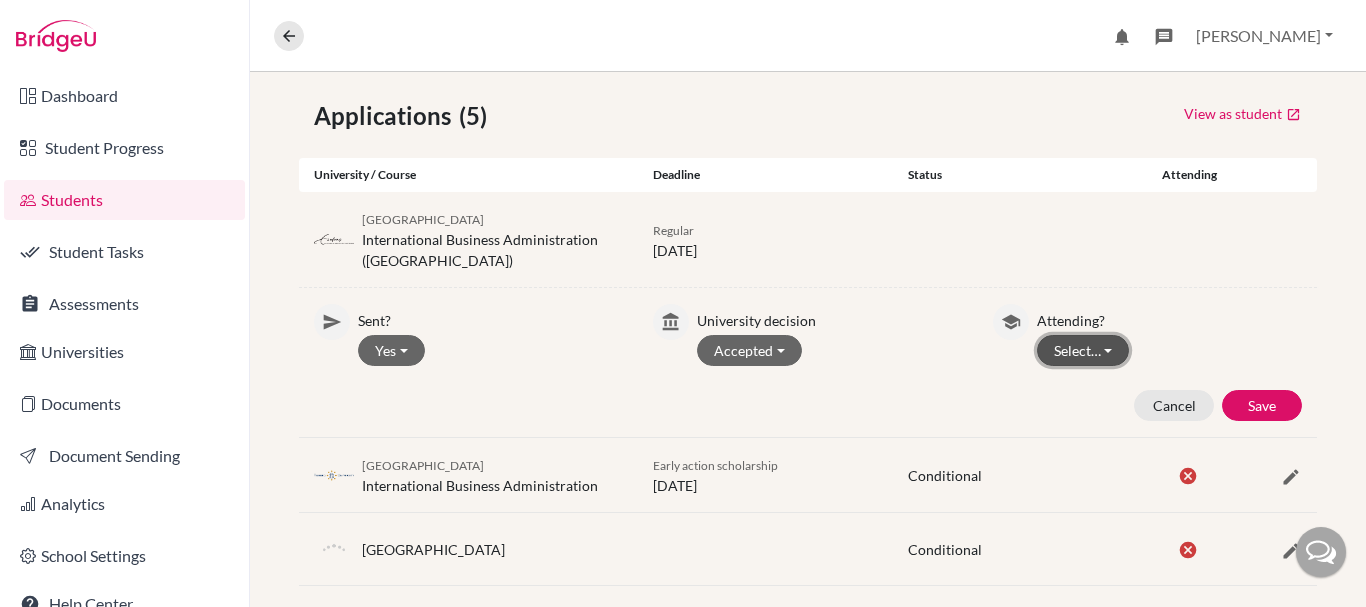 click on "Select…" at bounding box center [1083, 350] 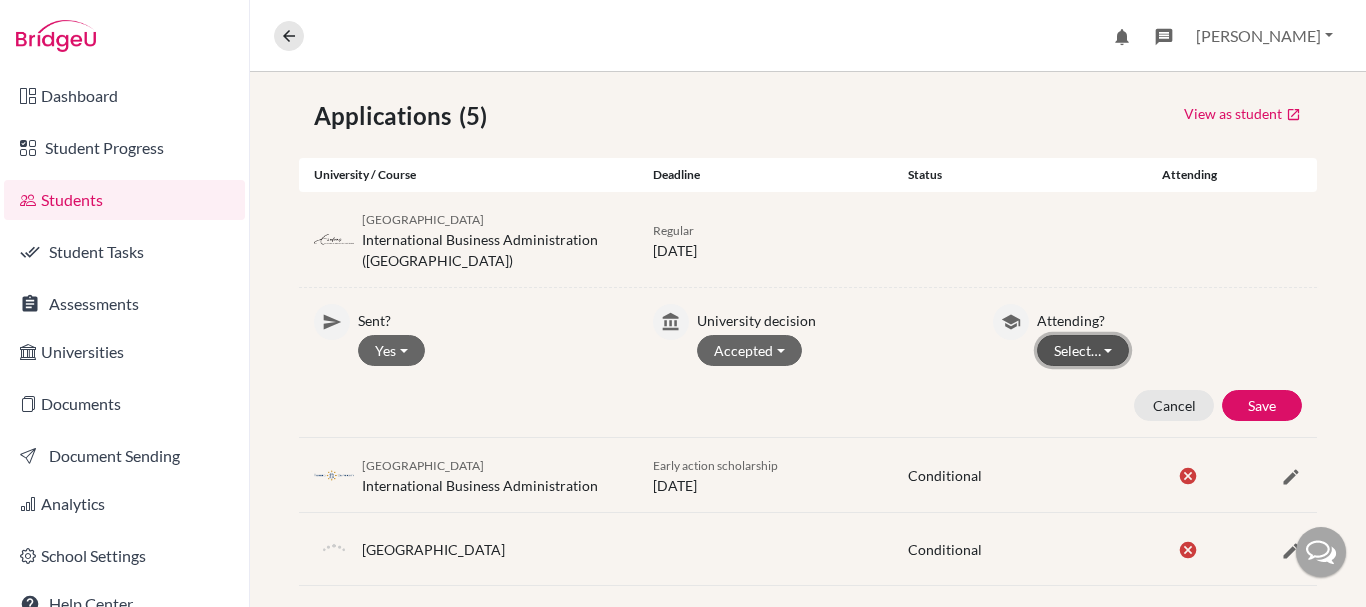 click on "Select…" at bounding box center [1083, 350] 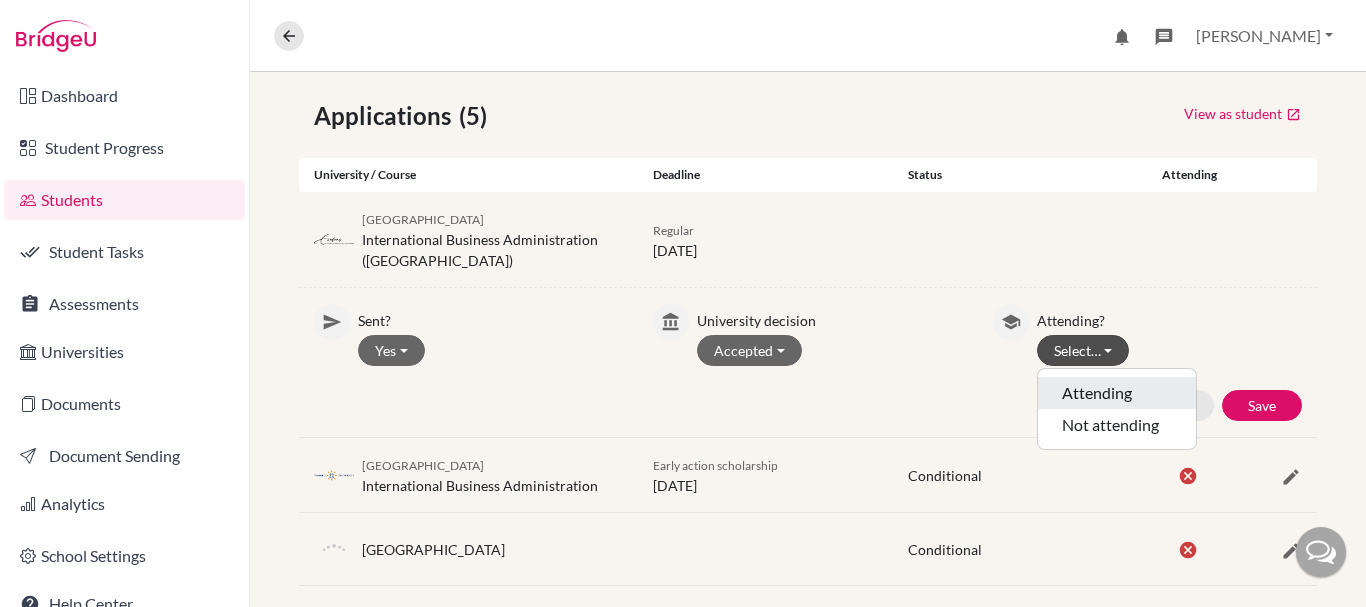 click on "Attending" 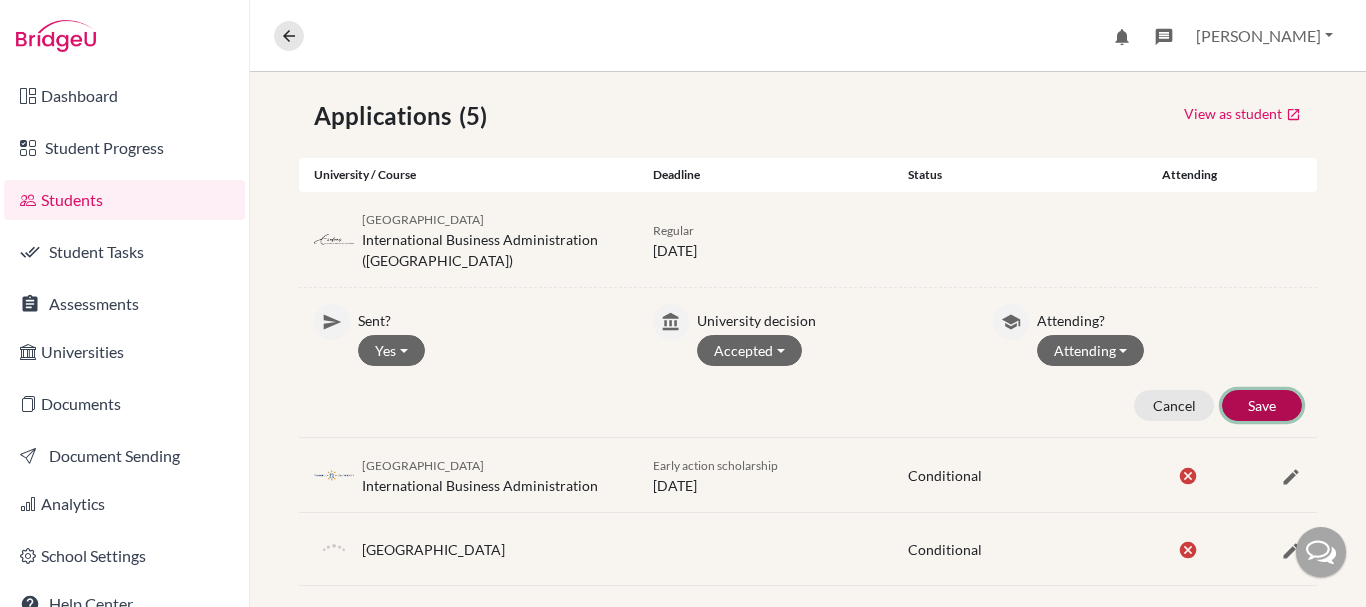 click on "Save" at bounding box center (1262, 405) 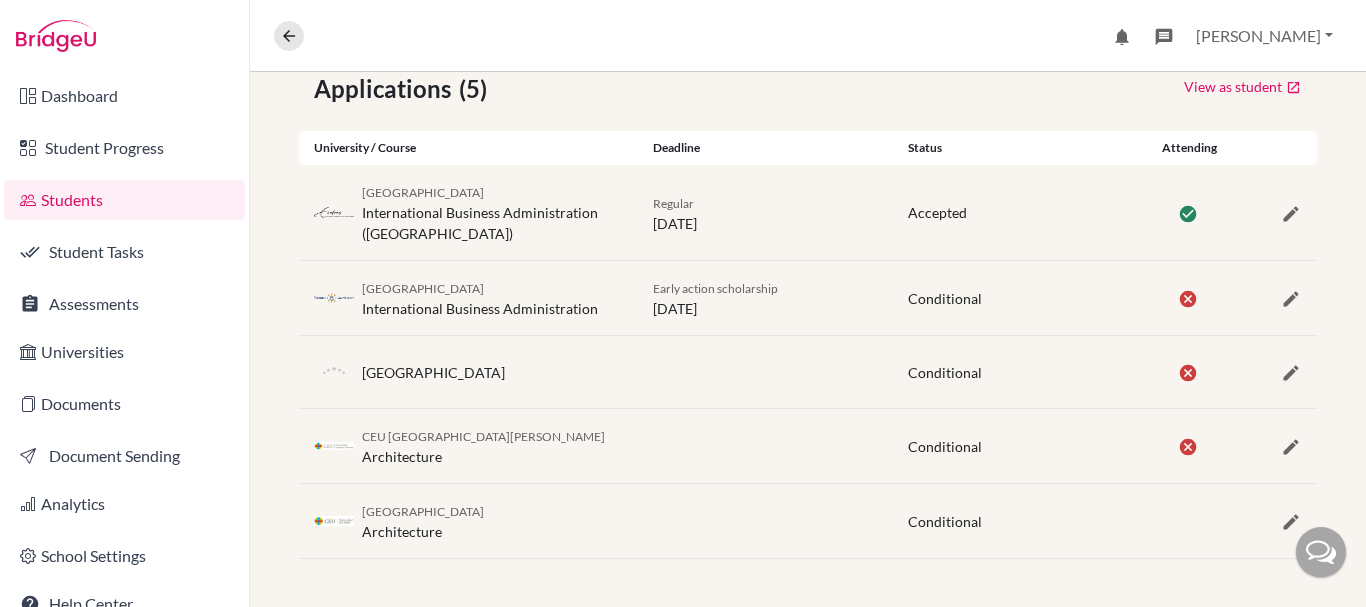scroll, scrollTop: 368, scrollLeft: 0, axis: vertical 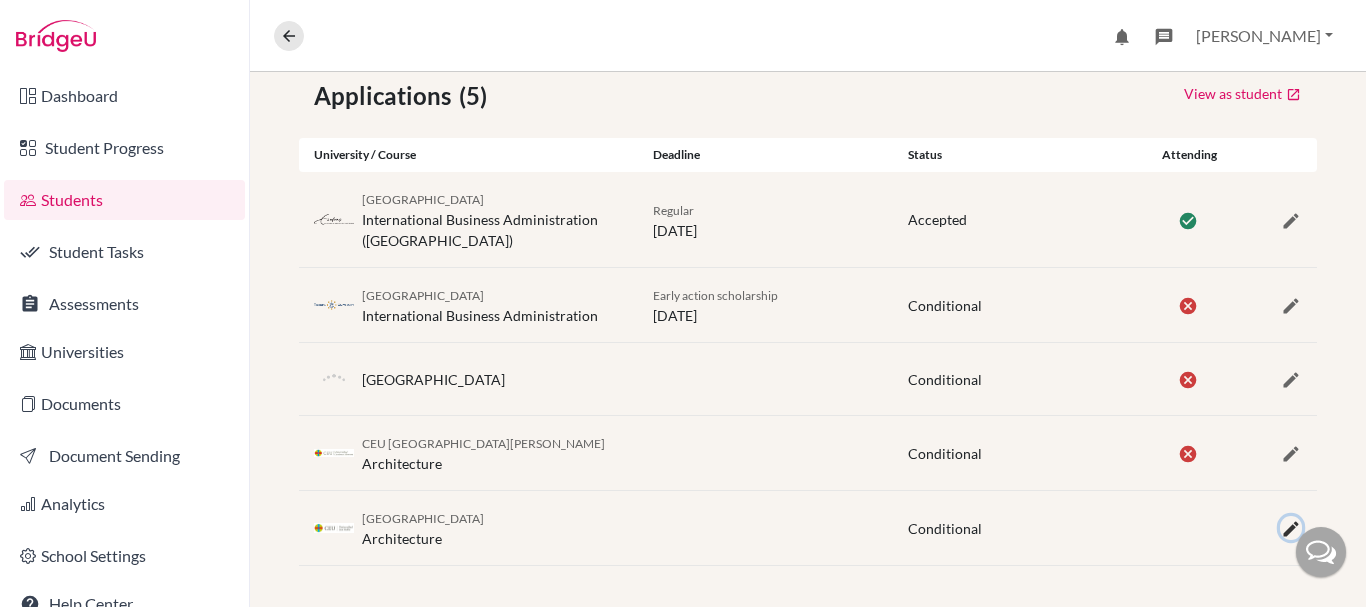 click at bounding box center [1291, 529] 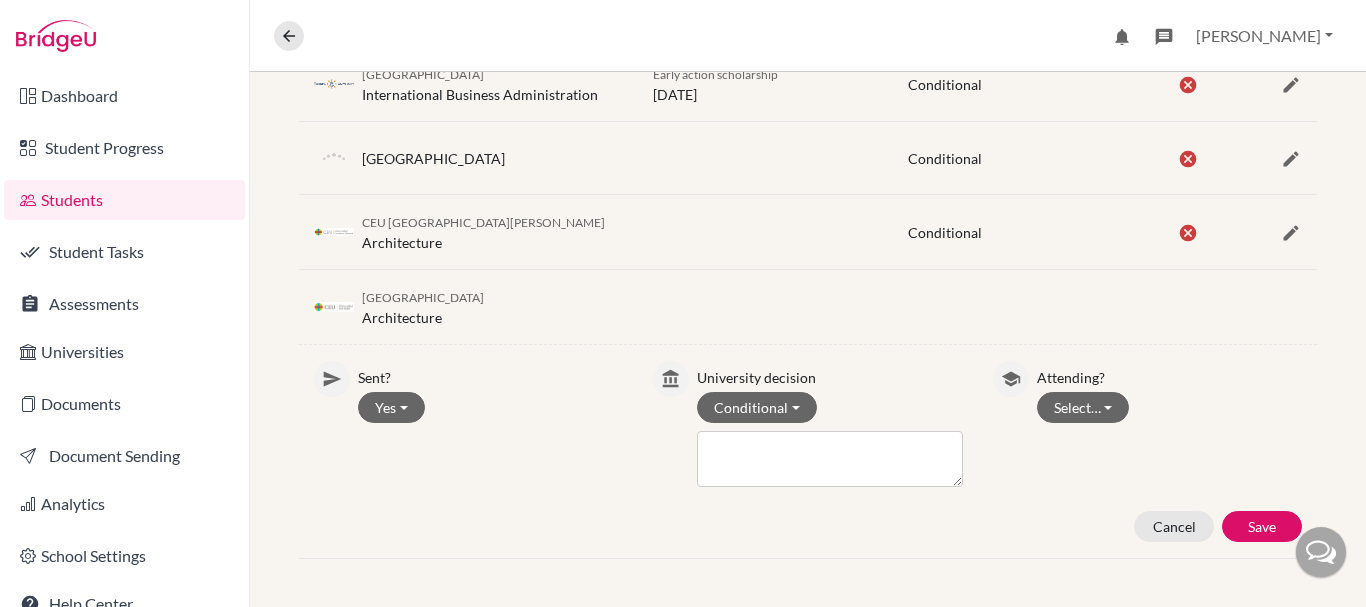 scroll, scrollTop: 582, scrollLeft: 0, axis: vertical 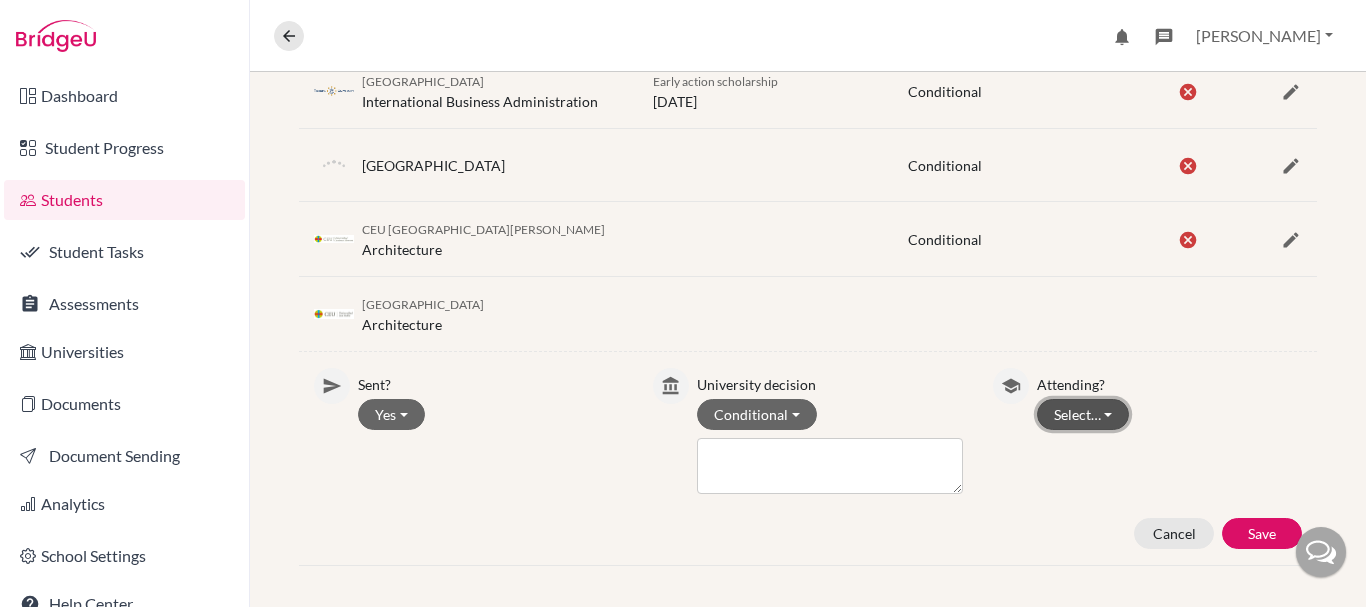 click on "Select…" at bounding box center [1083, 414] 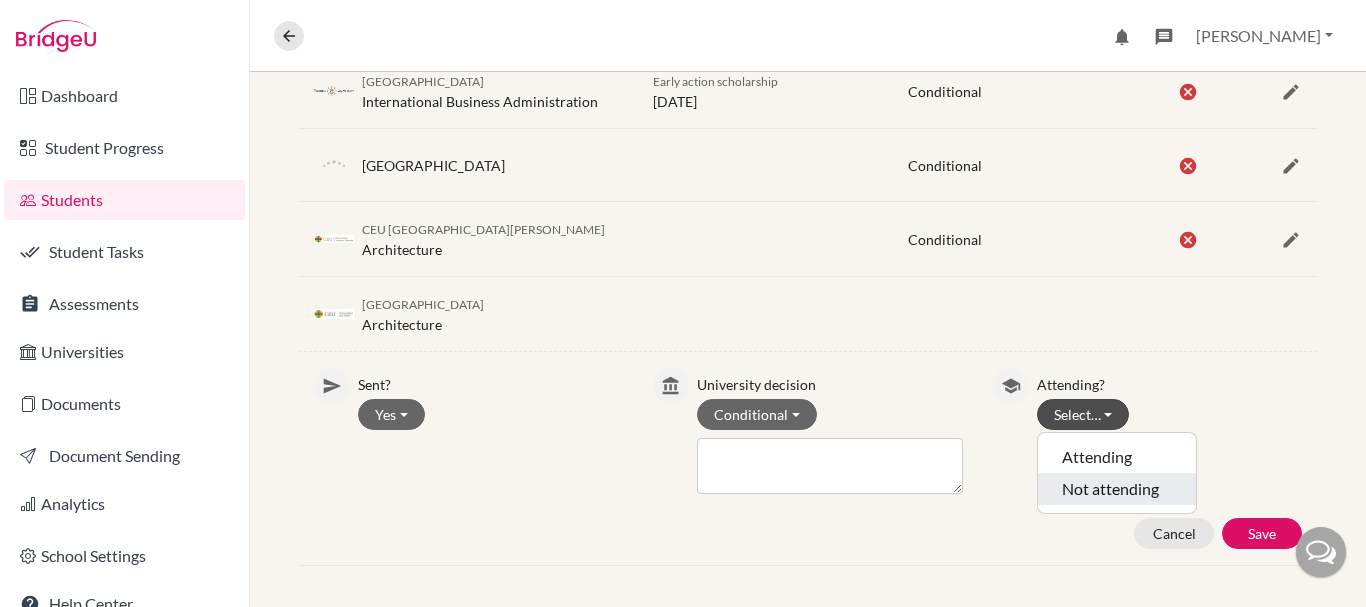 click on "Not attending" 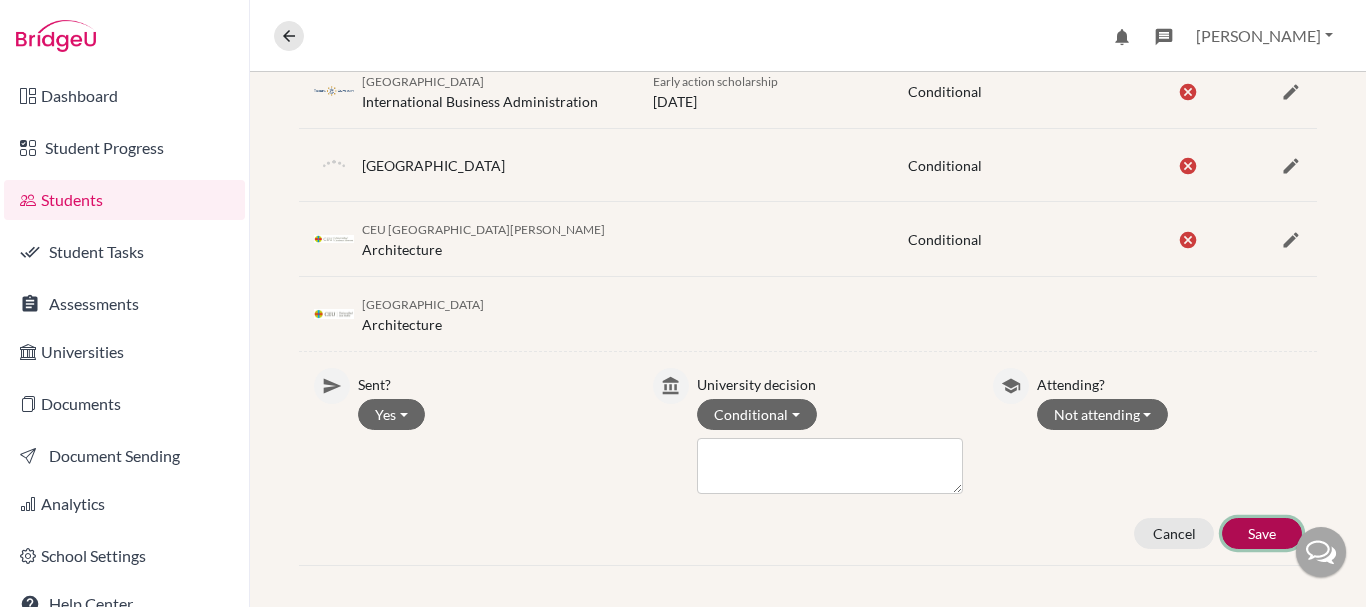 click on "Save" at bounding box center [1262, 533] 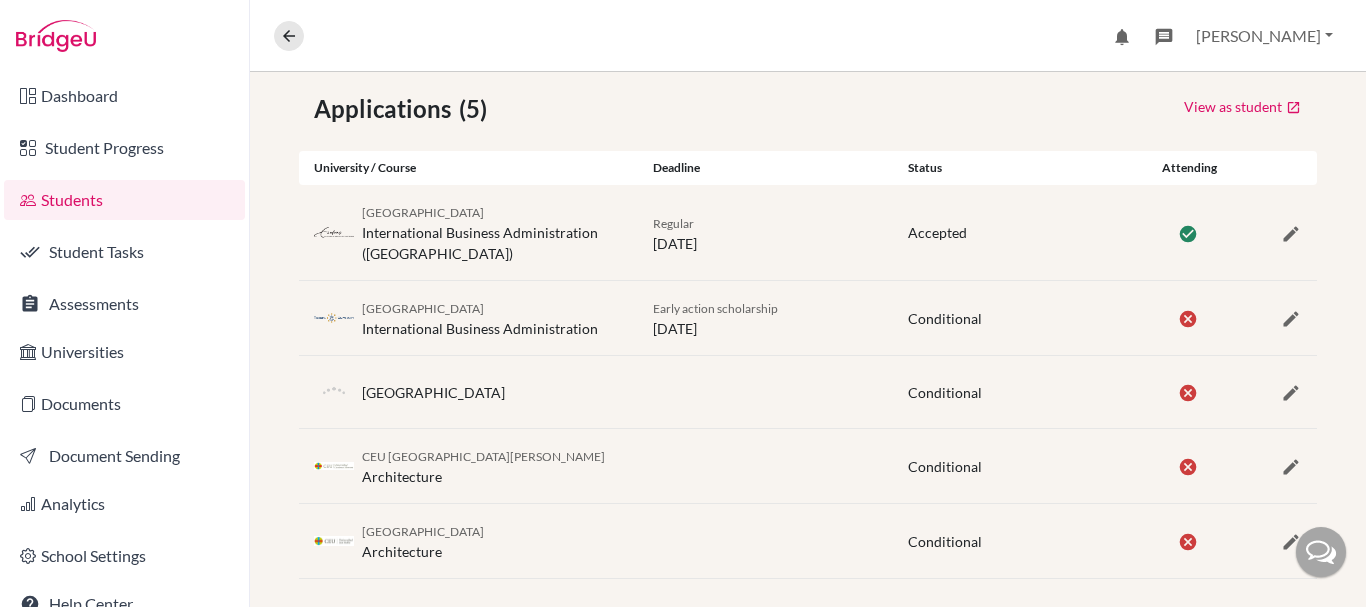 scroll, scrollTop: 375, scrollLeft: 0, axis: vertical 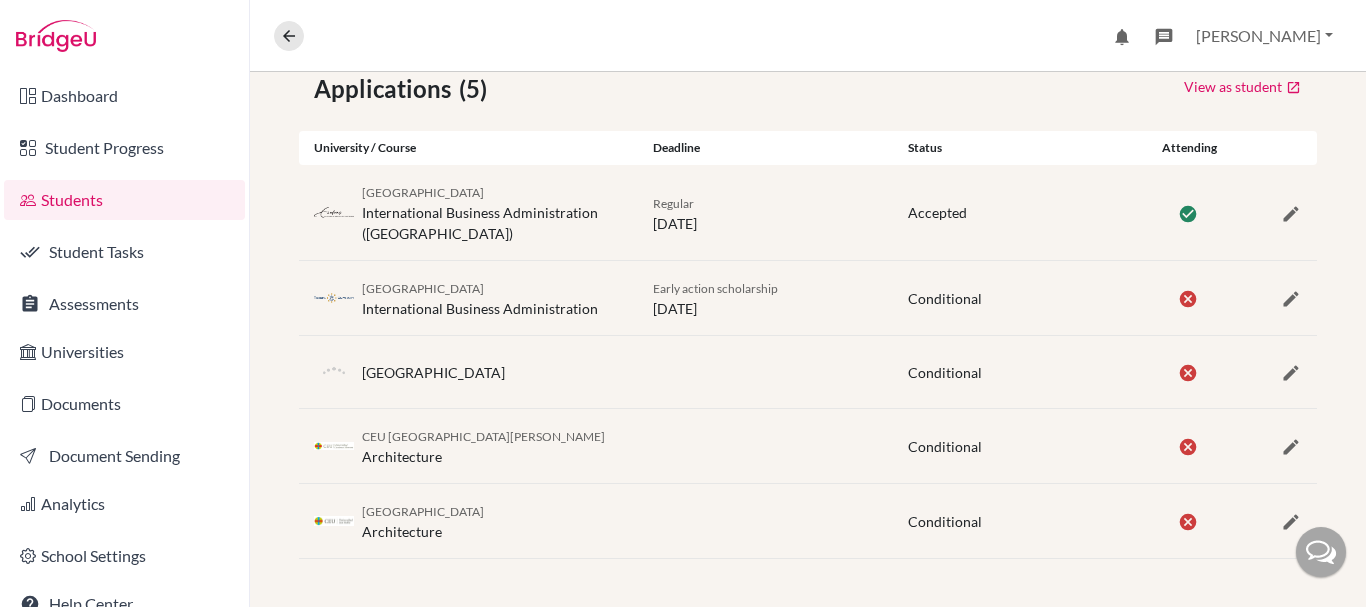 drag, startPoint x: 1012, startPoint y: 322, endPoint x: 1021, endPoint y: 489, distance: 167.24234 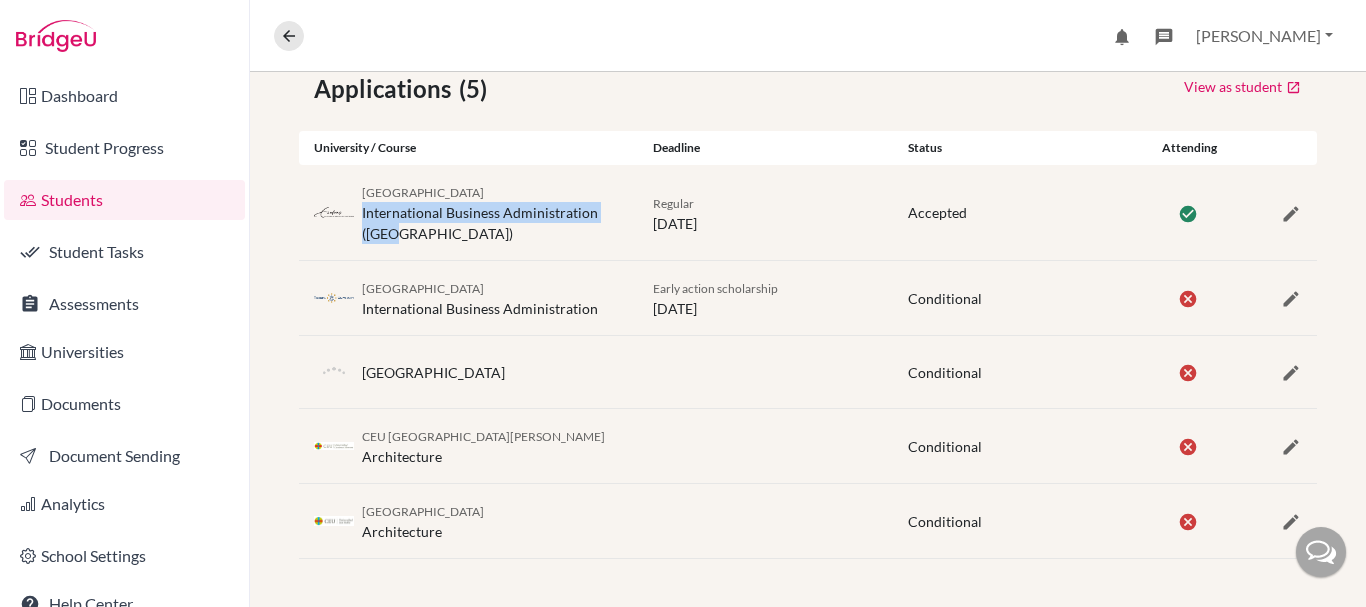 drag, startPoint x: 490, startPoint y: 236, endPoint x: 363, endPoint y: 222, distance: 127.769325 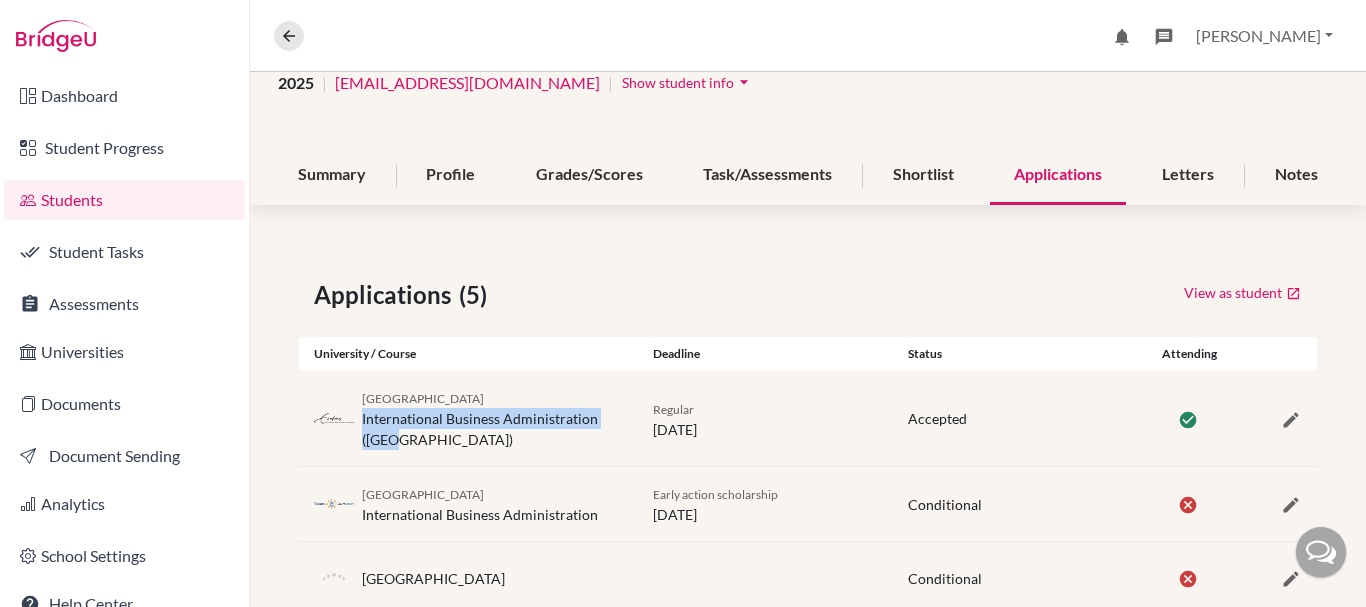 scroll, scrollTop: 0, scrollLeft: 0, axis: both 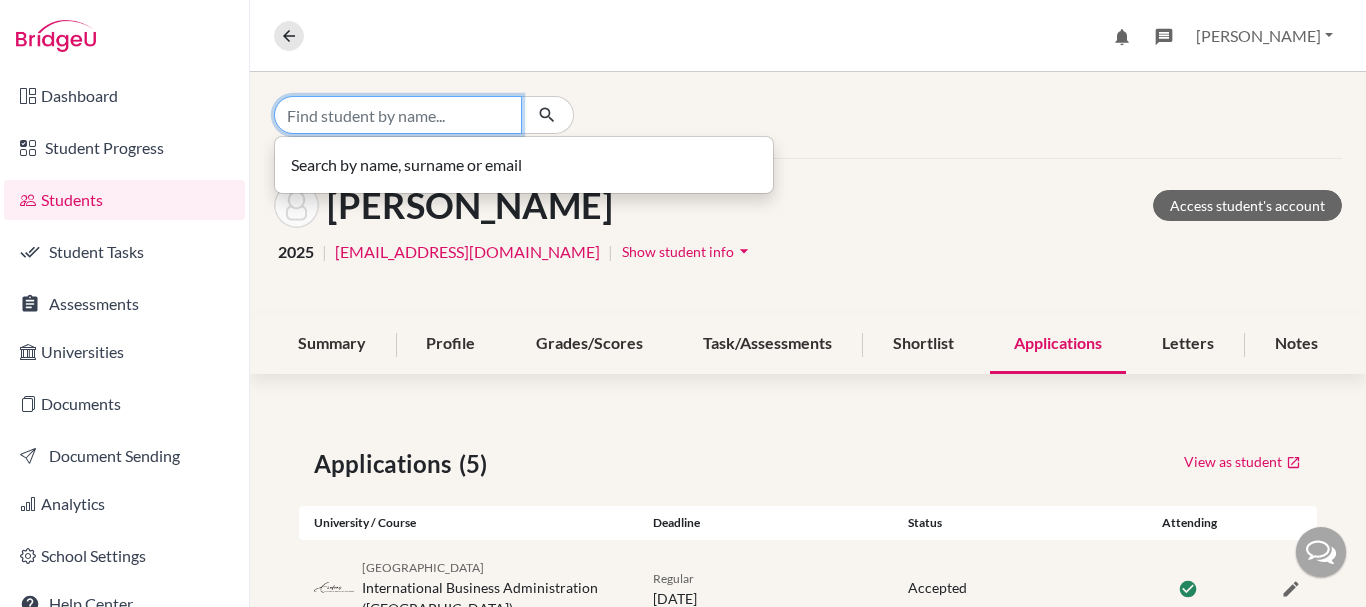 click at bounding box center [398, 115] 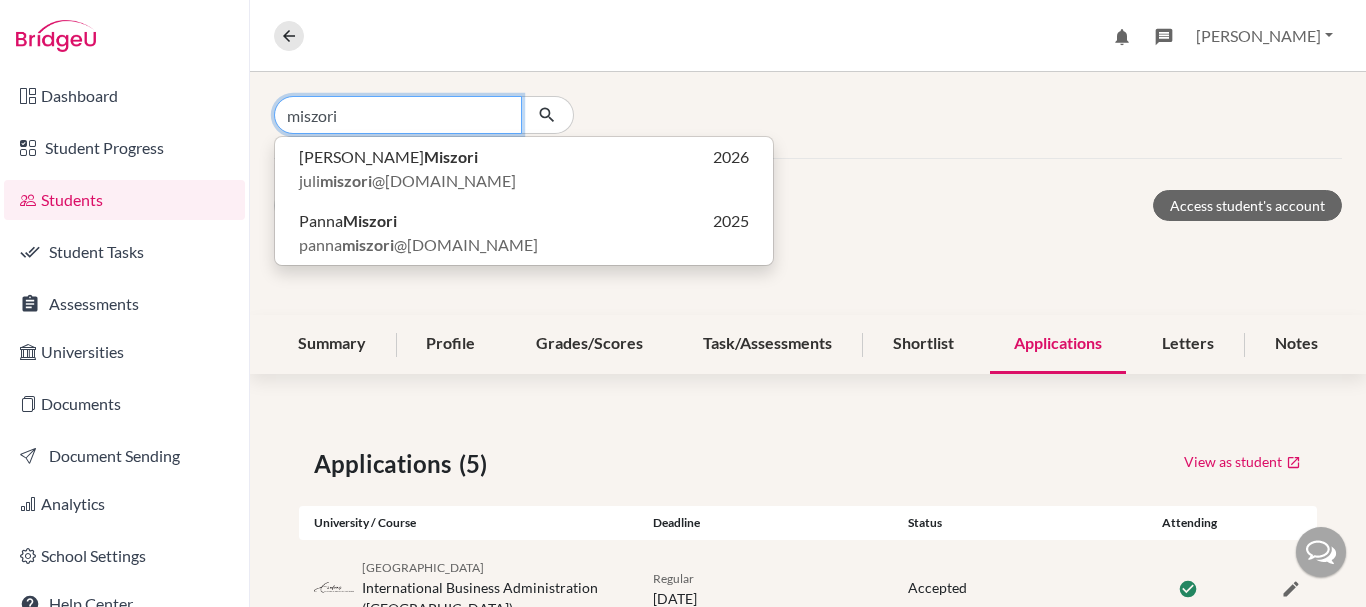 type on "miszori" 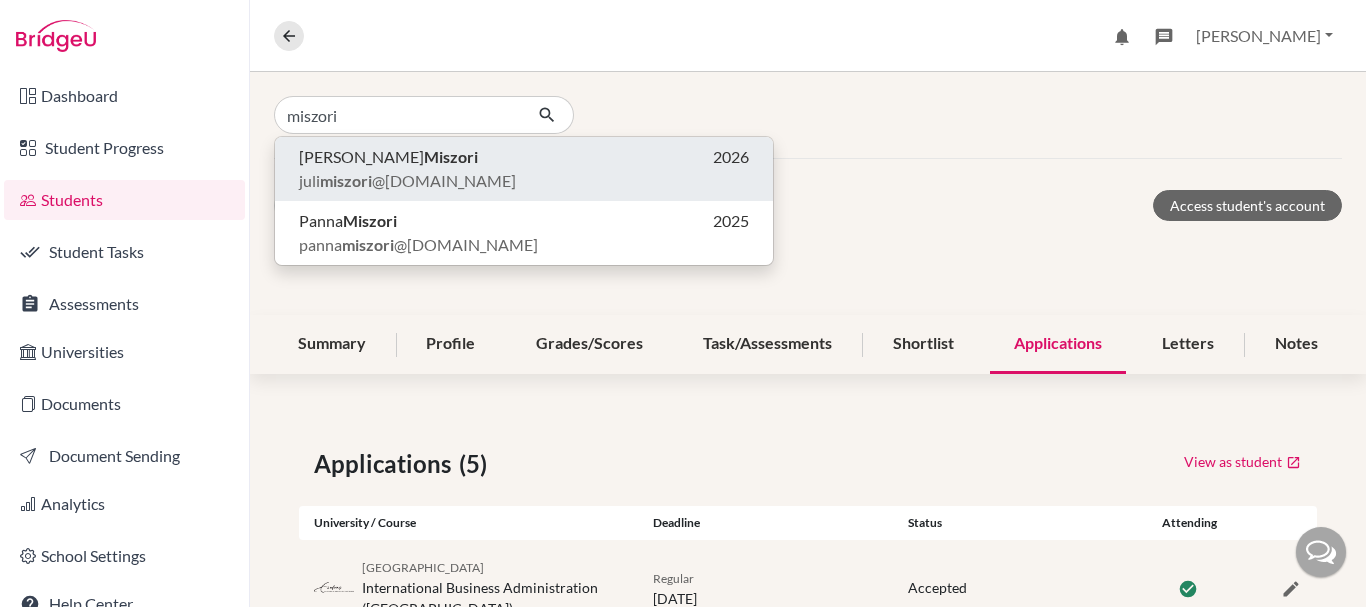 type 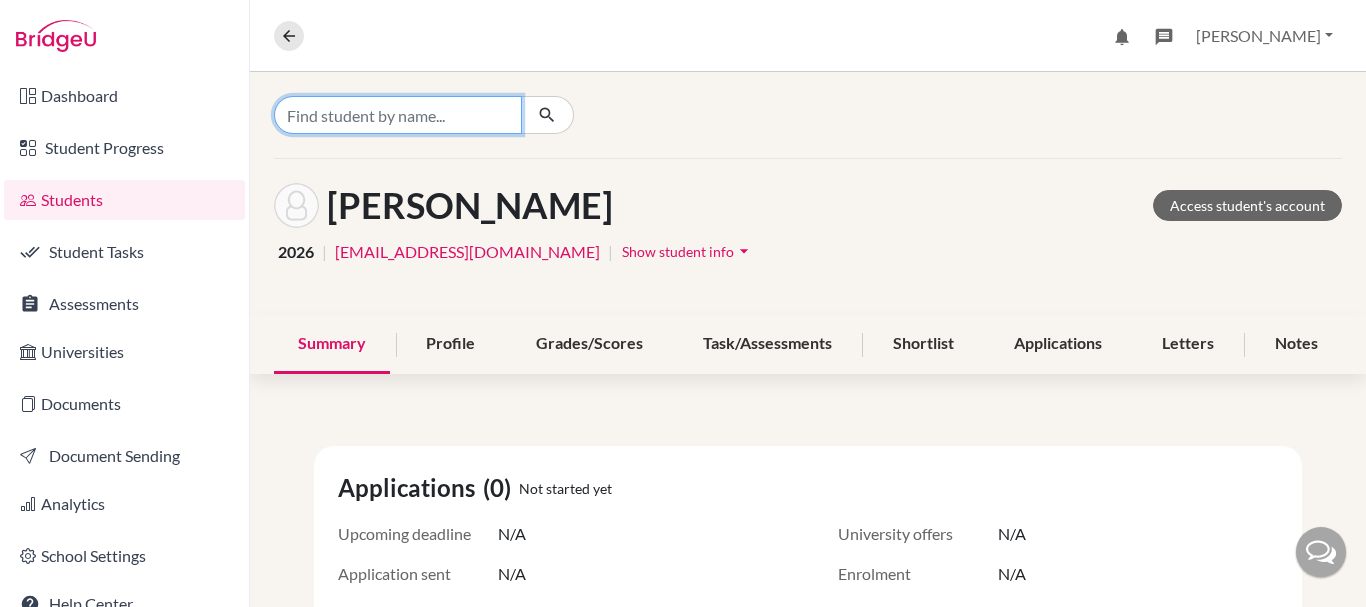 click at bounding box center (398, 115) 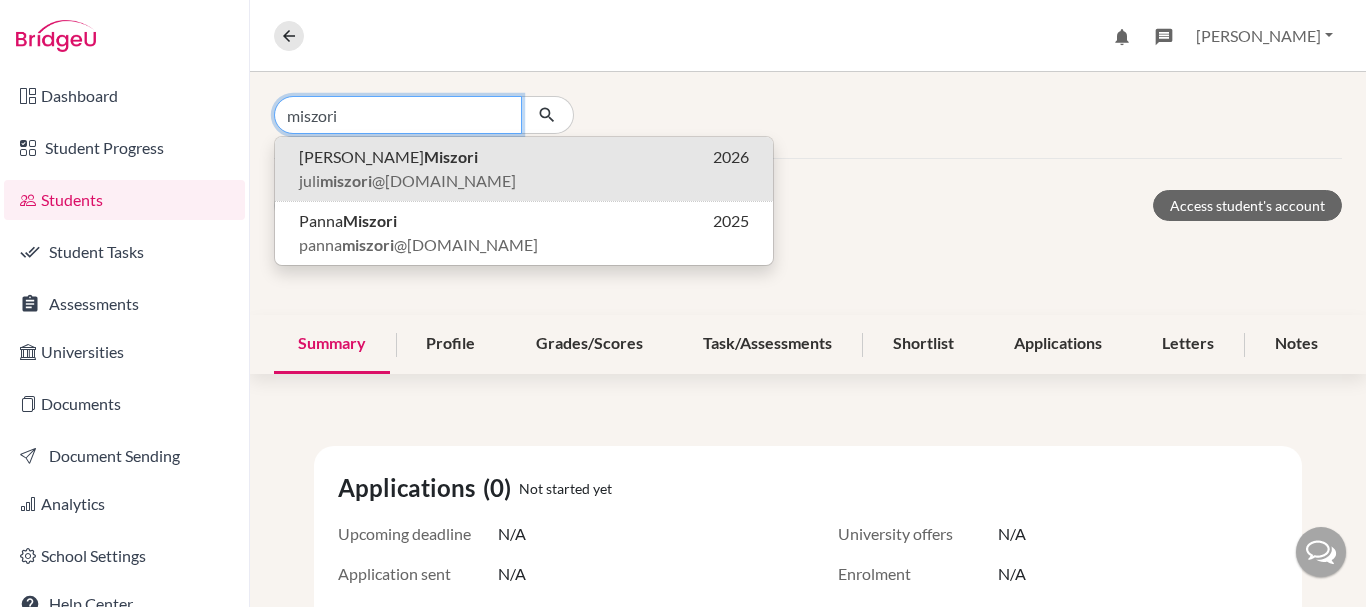 type on "miszori" 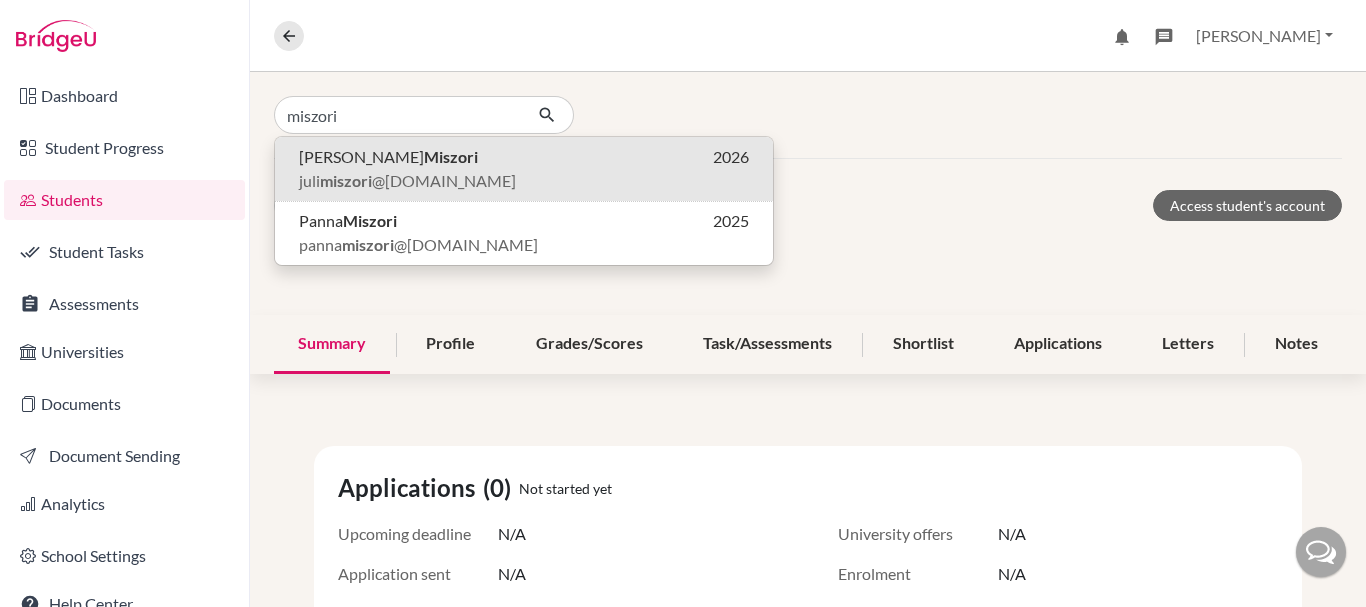type 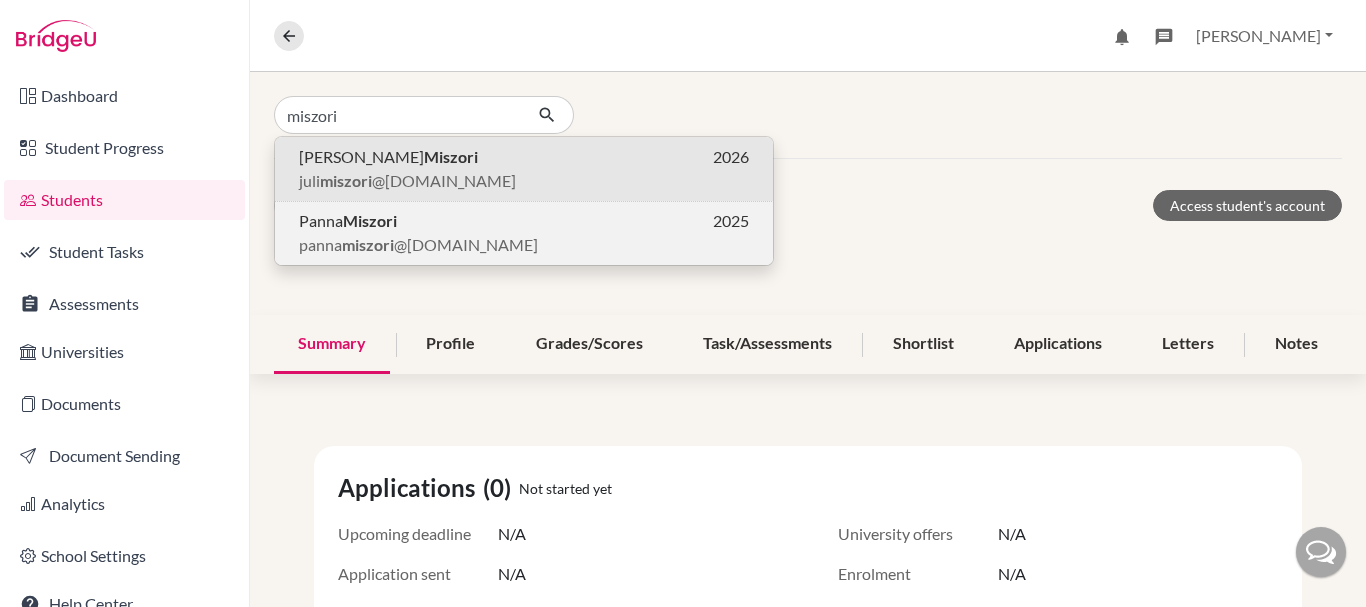 click on "Miszori" at bounding box center [370, 220] 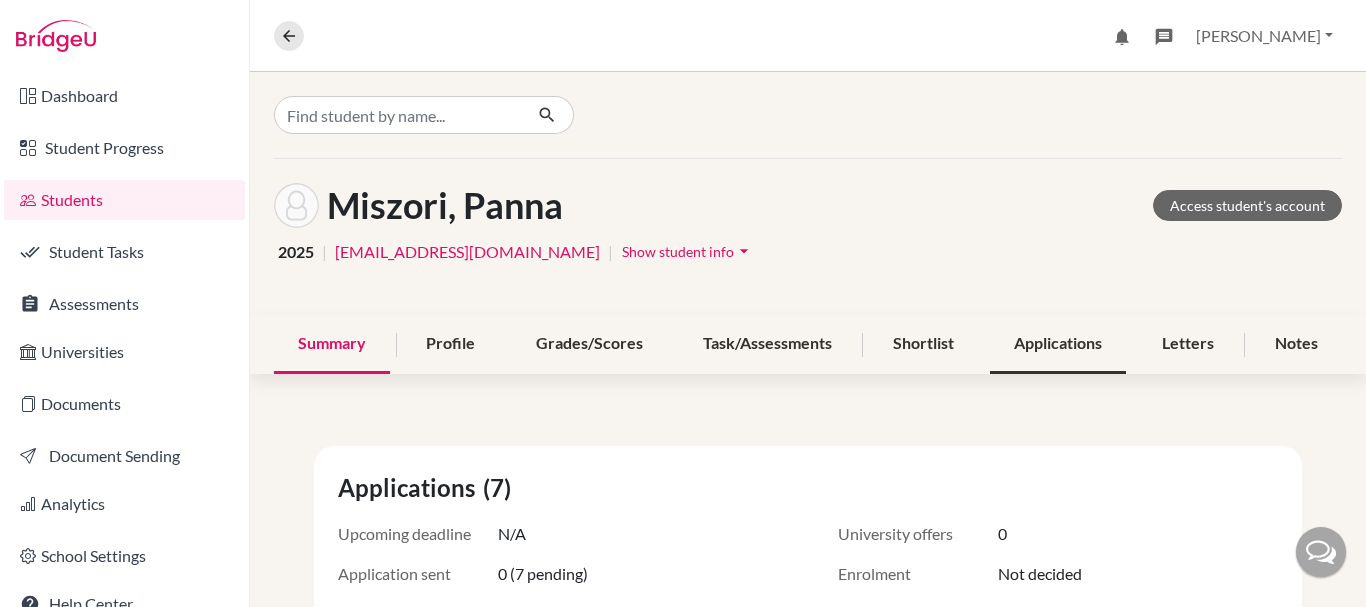 click on "Applications" at bounding box center (1058, 344) 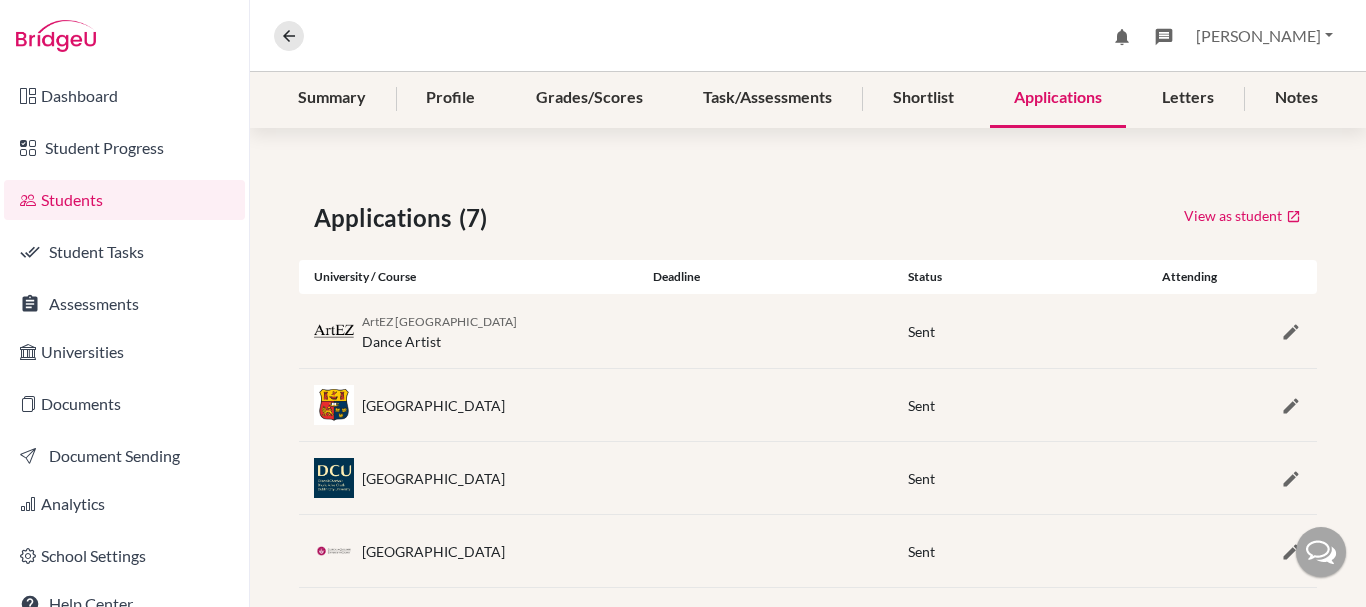 scroll, scrollTop: 239, scrollLeft: 0, axis: vertical 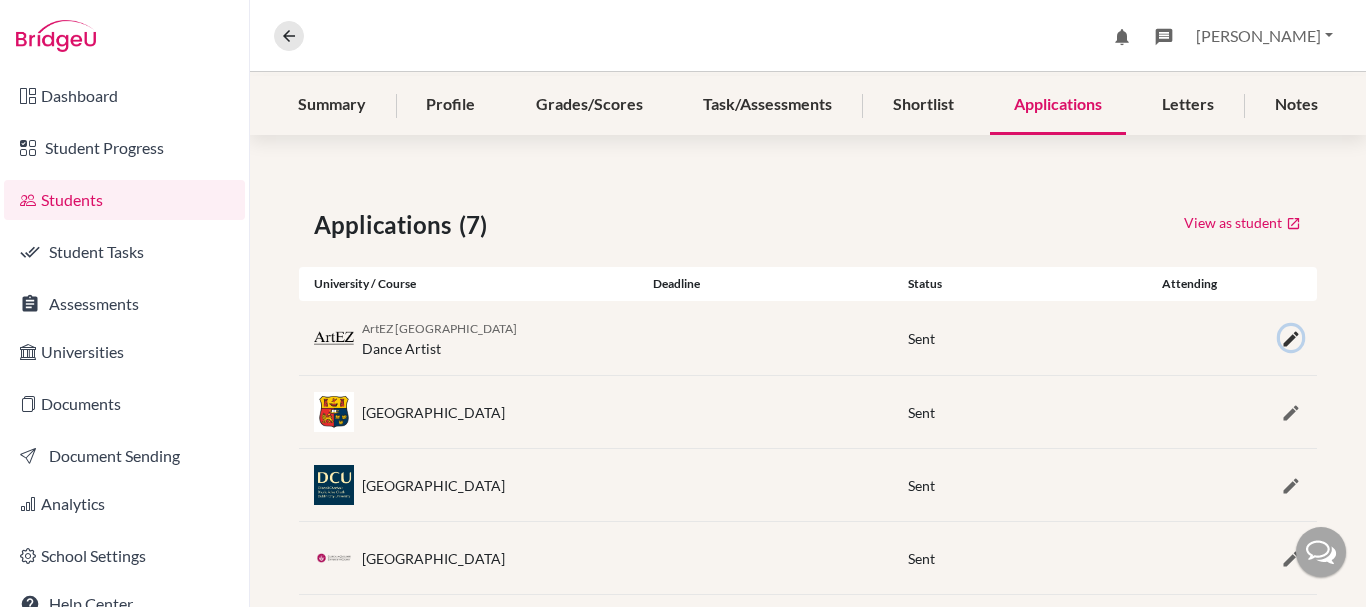click at bounding box center (1291, 339) 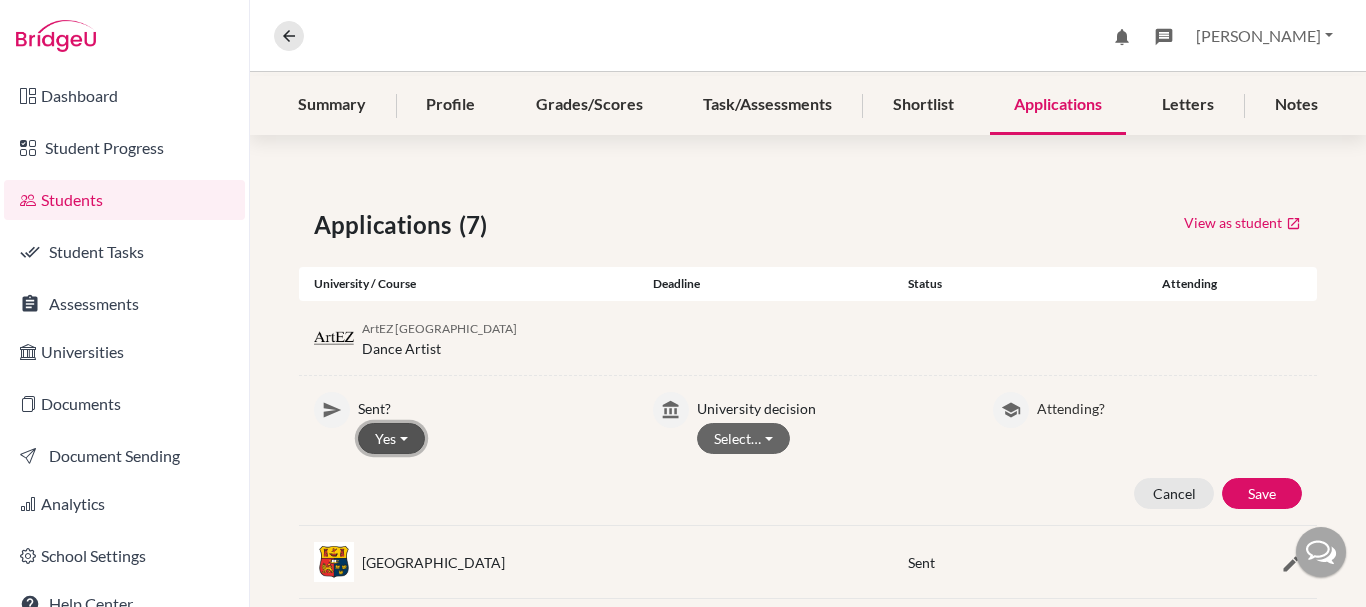 click on "Yes" at bounding box center (391, 438) 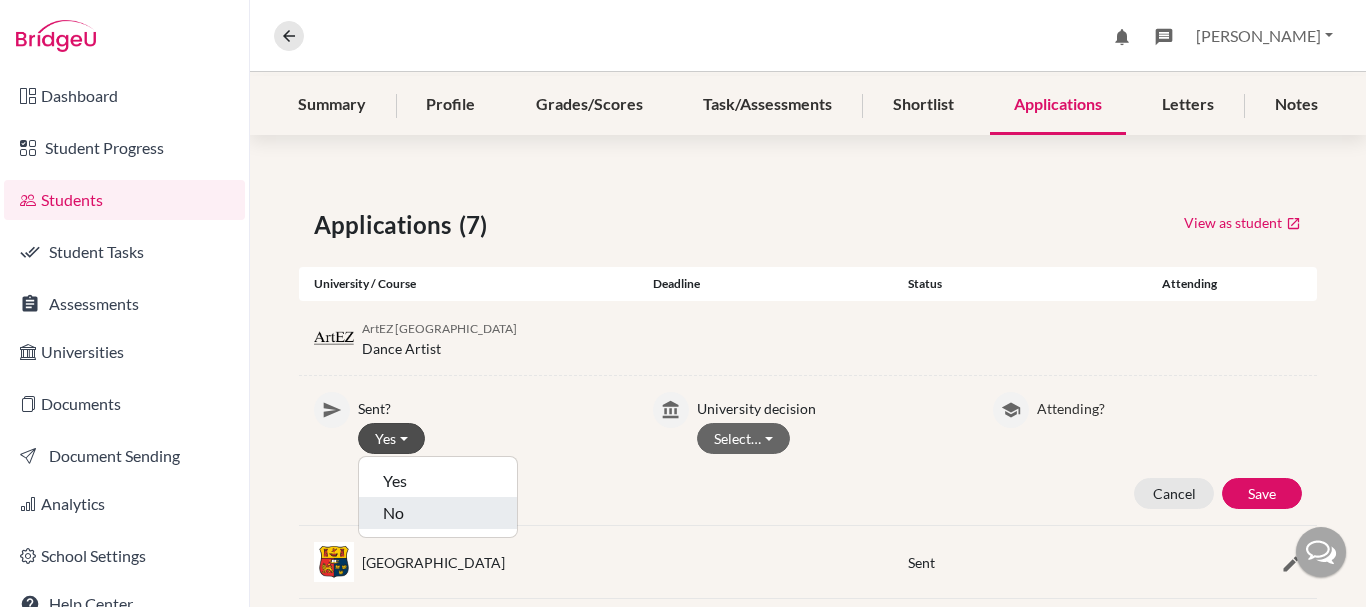 click on "No" 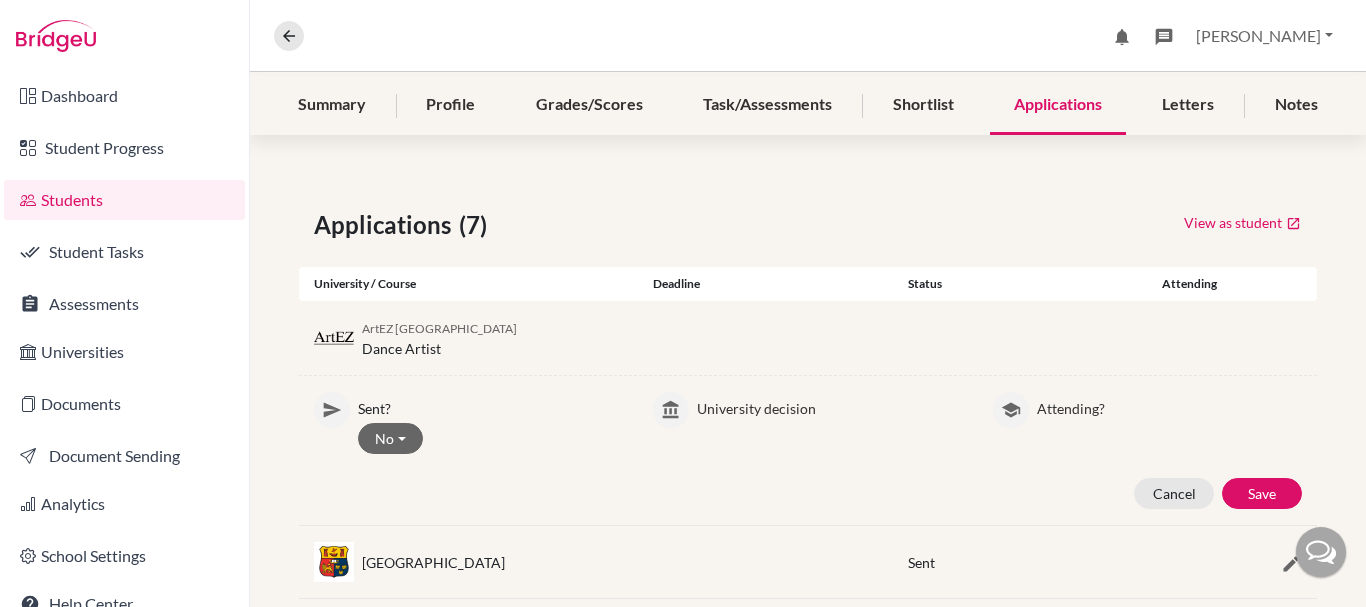 click on "Attending?" at bounding box center [1169, 405] 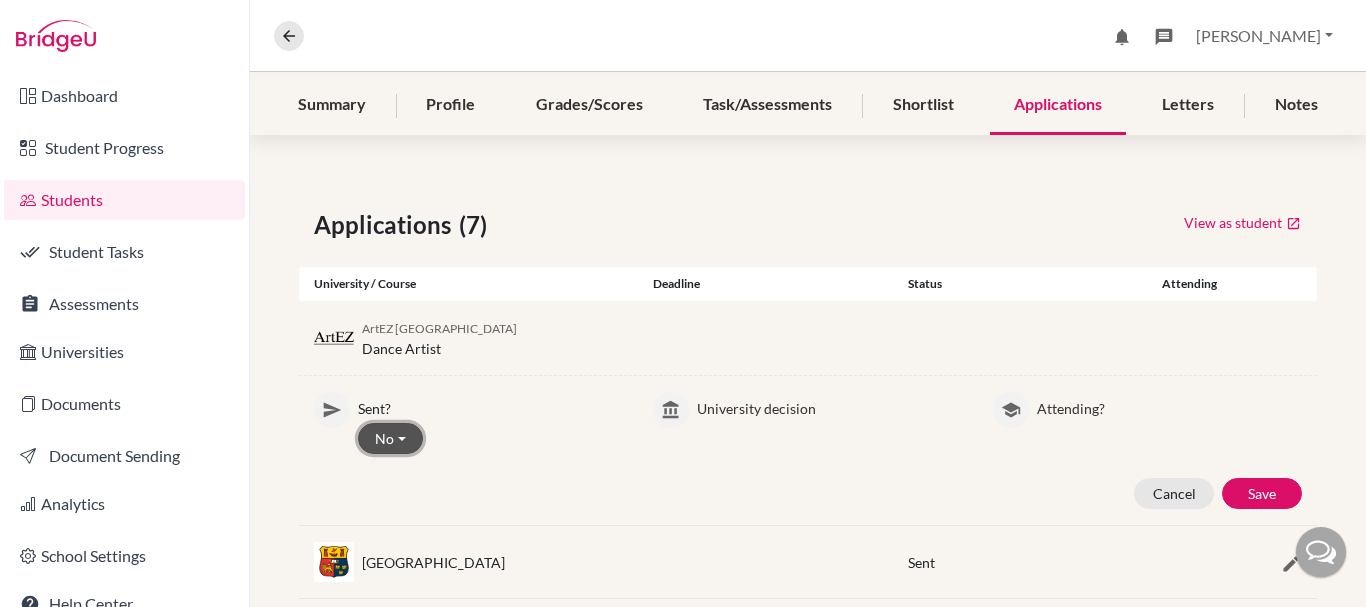 click on "No" at bounding box center (390, 438) 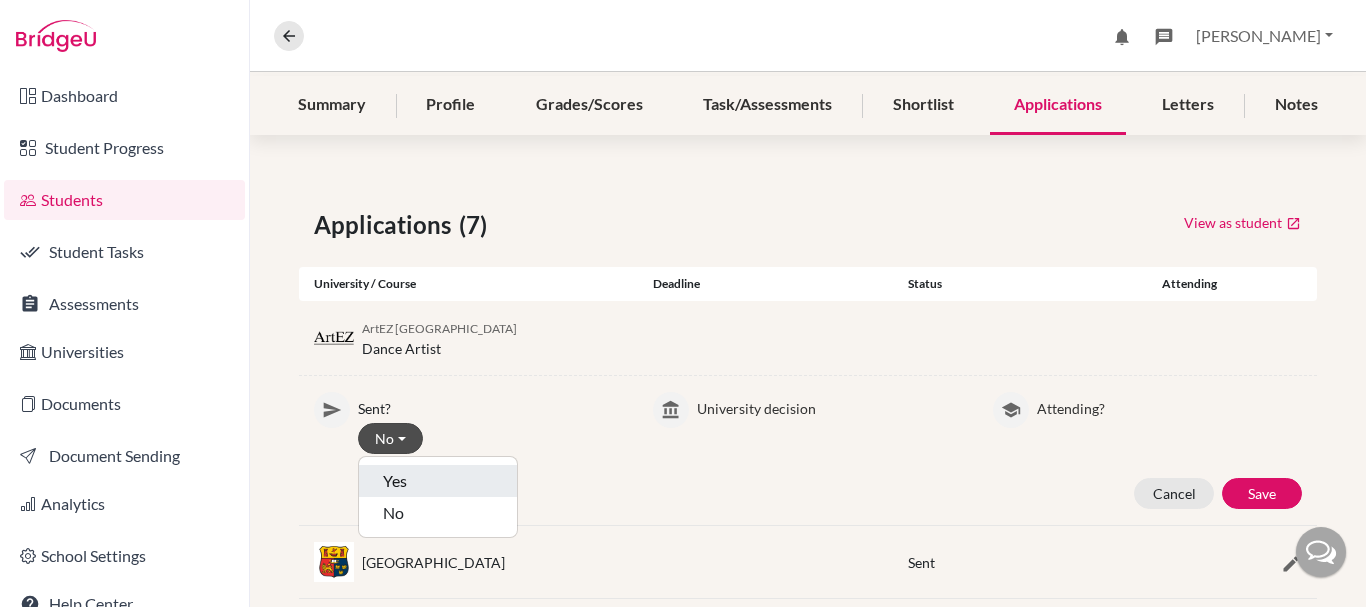 click on "Yes" 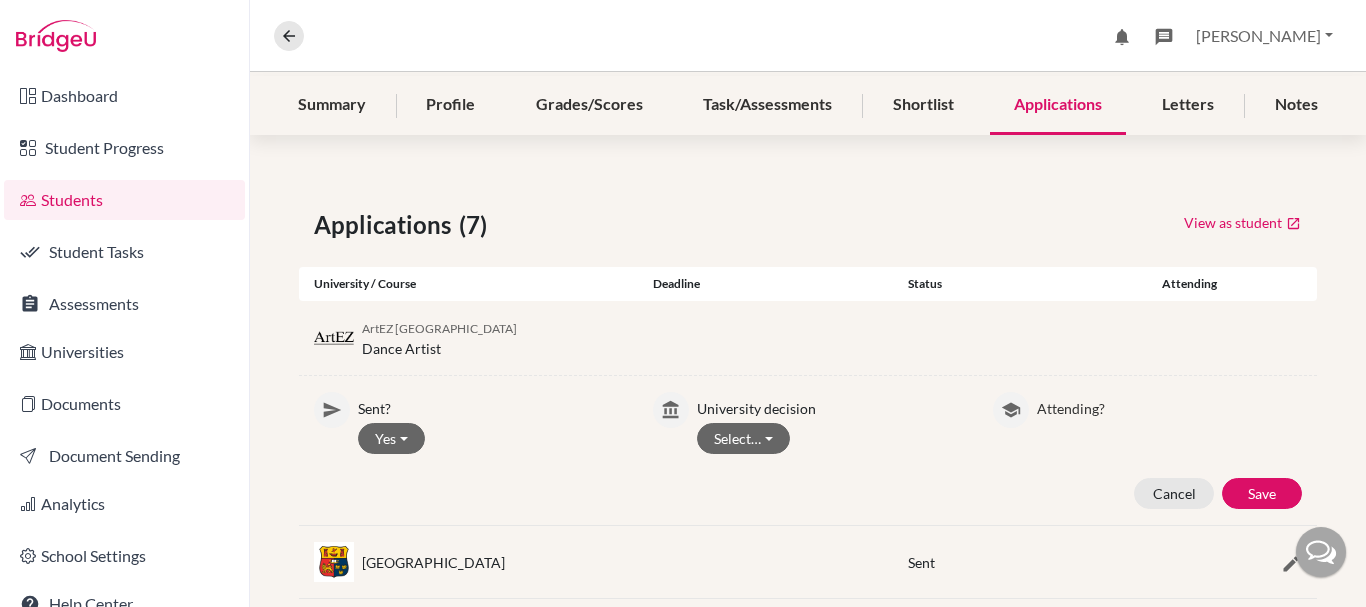 click on "Attending?" at bounding box center (1169, 405) 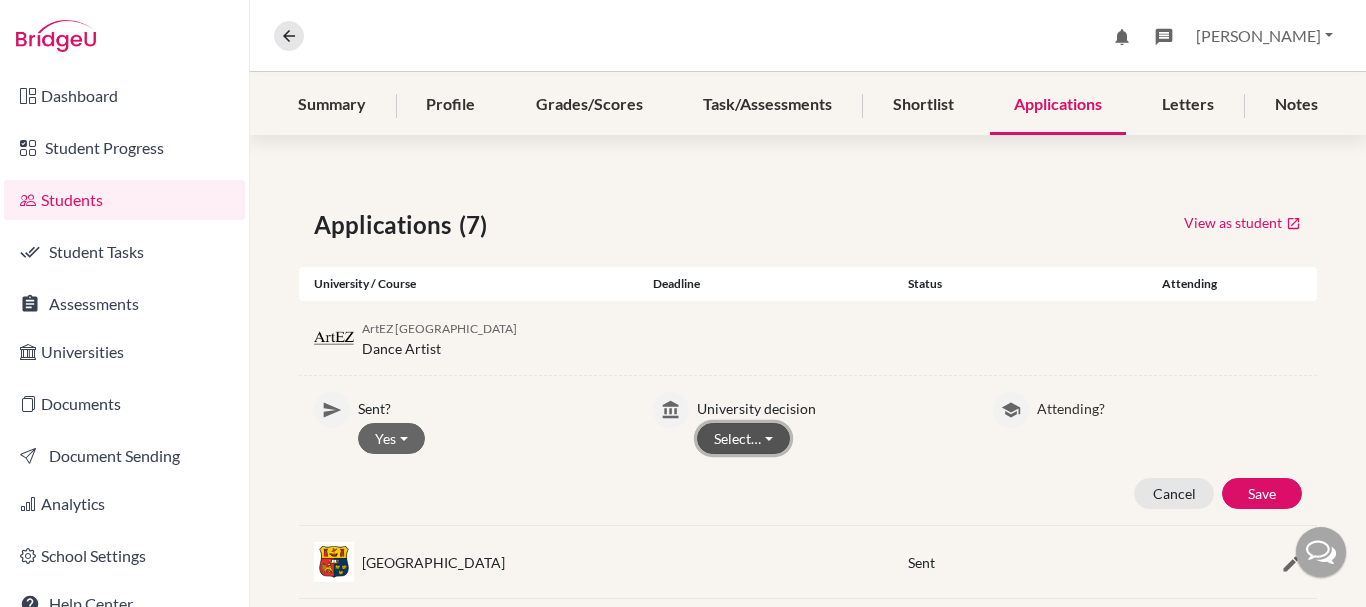 click on "Select…" at bounding box center (743, 438) 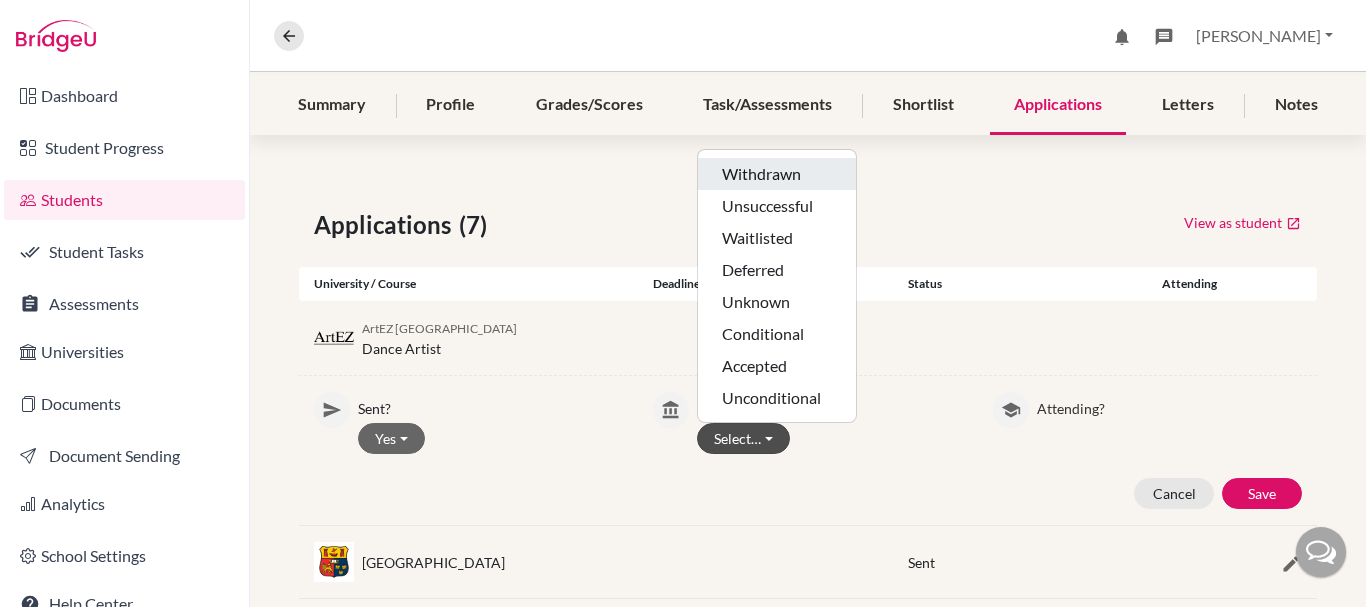 click on "Withdrawn" 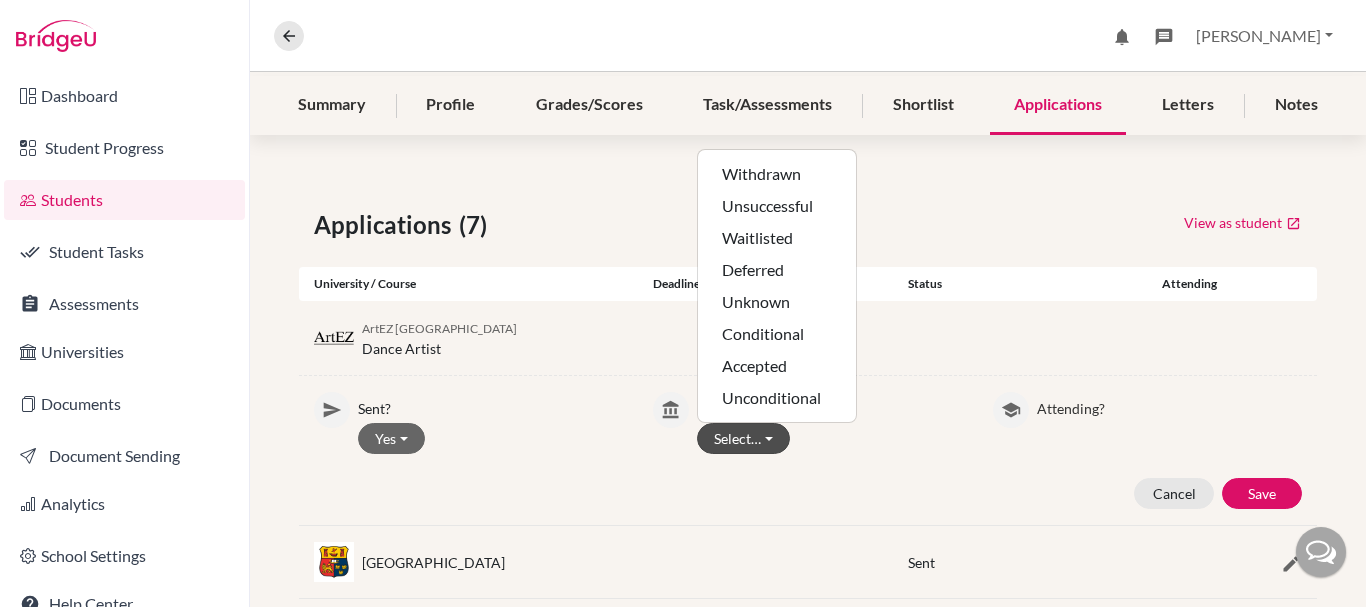 click on "Applications (7) View as student University / Course Deadline Status Attending ArtEZ University of the Arts Dance Artist Sent? Yes Yes No University decision Select… Withdrawn Unsuccessful Waitlisted Deferred Unknown Conditional Accepted Unconditional Attending? Attending Not attending Cancel Save University College Cork Sent Dublin City University Sent University of Galway Sent Utrecht University University College Utrecht (Interdisciplinary Programme) Sent University of Limerick Sent University College Dublin Business and Law Sent" 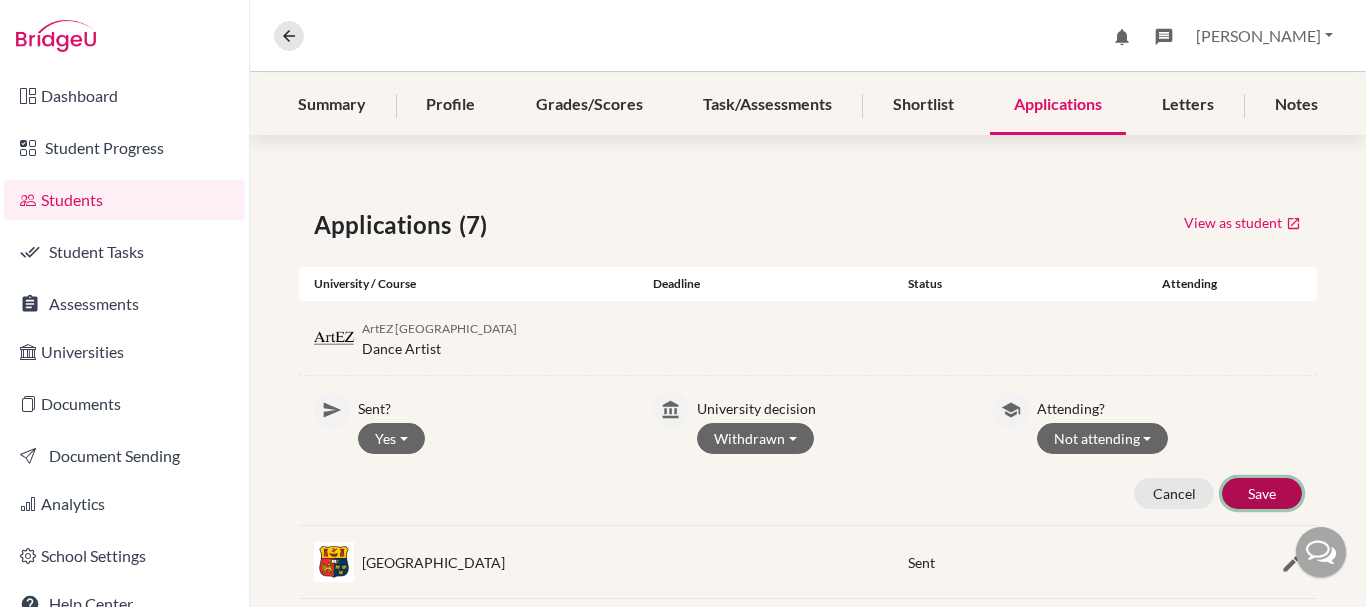 click on "Save" at bounding box center [1262, 493] 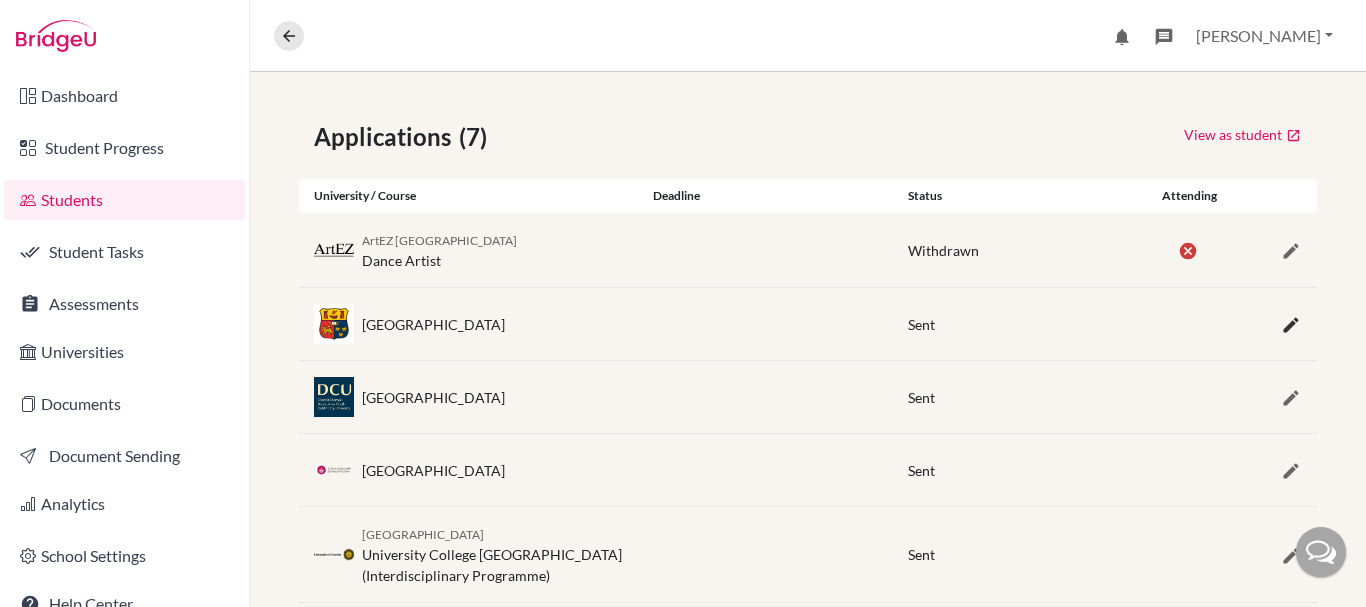 scroll, scrollTop: 332, scrollLeft: 0, axis: vertical 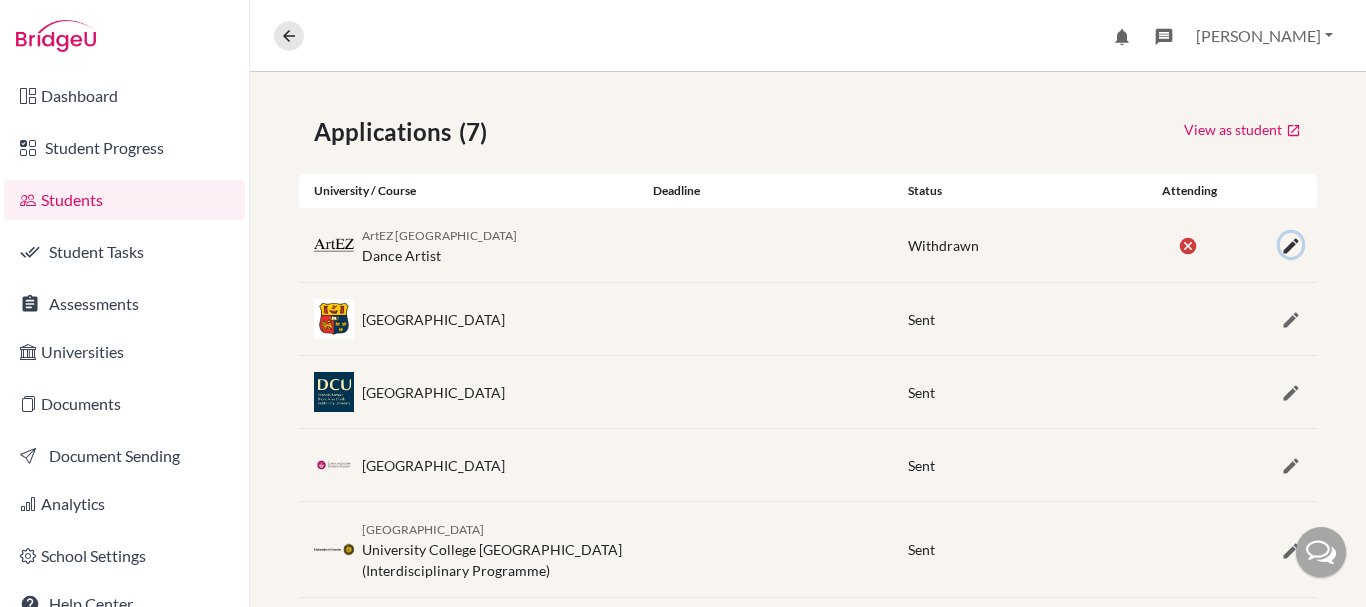 click at bounding box center [1291, 246] 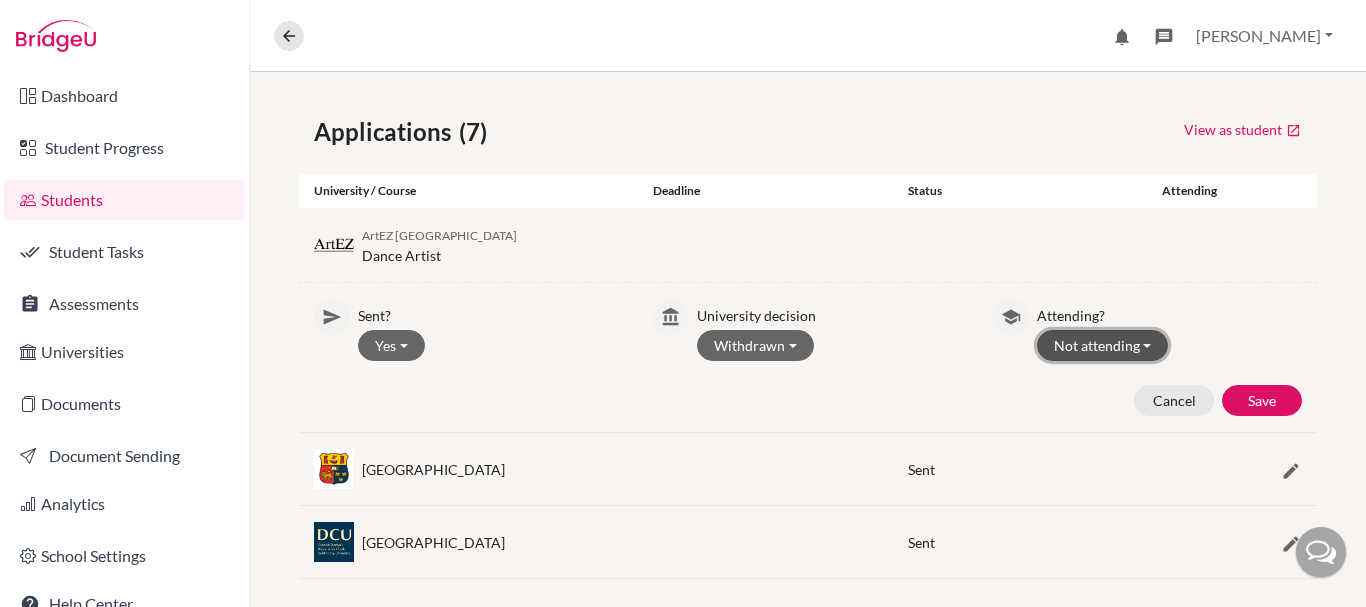 click on "Not attending" at bounding box center (1103, 345) 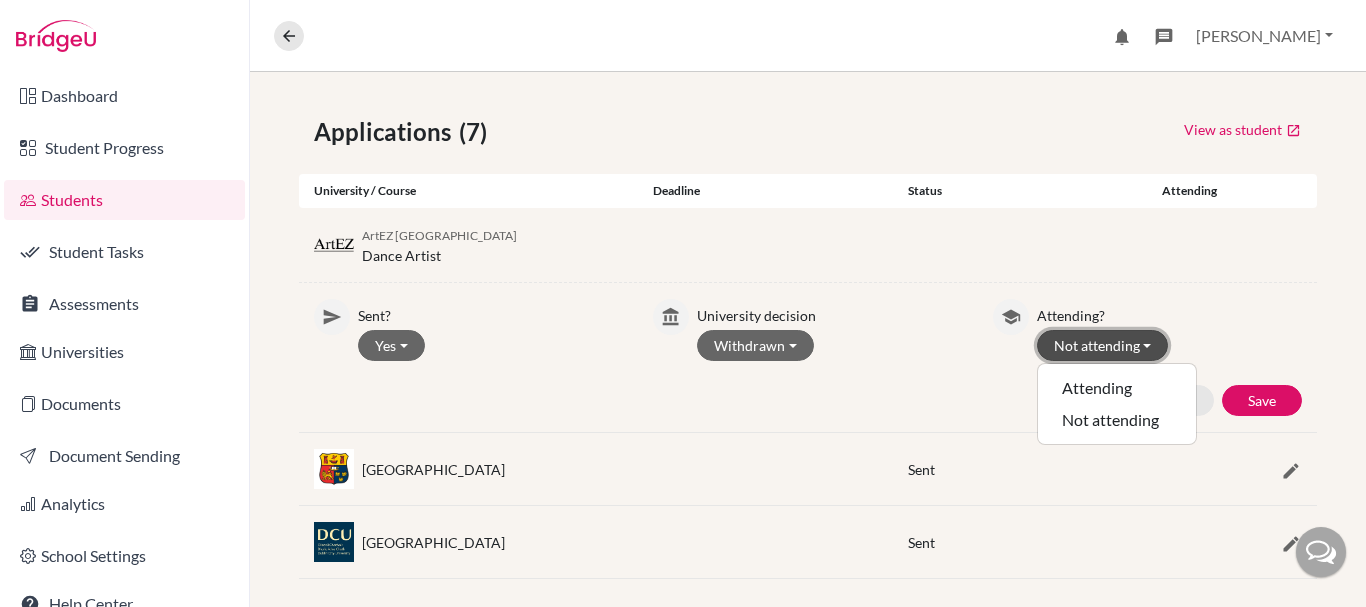 click on "Not attending" at bounding box center [1103, 345] 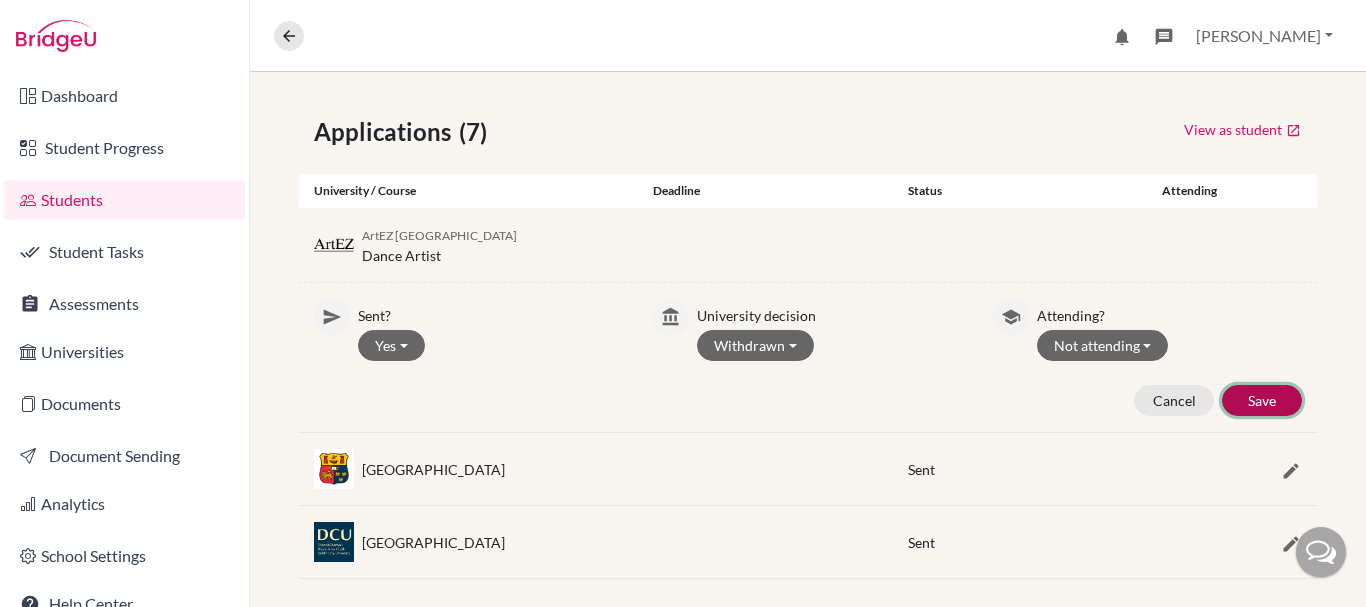 click on "Save" at bounding box center (1262, 400) 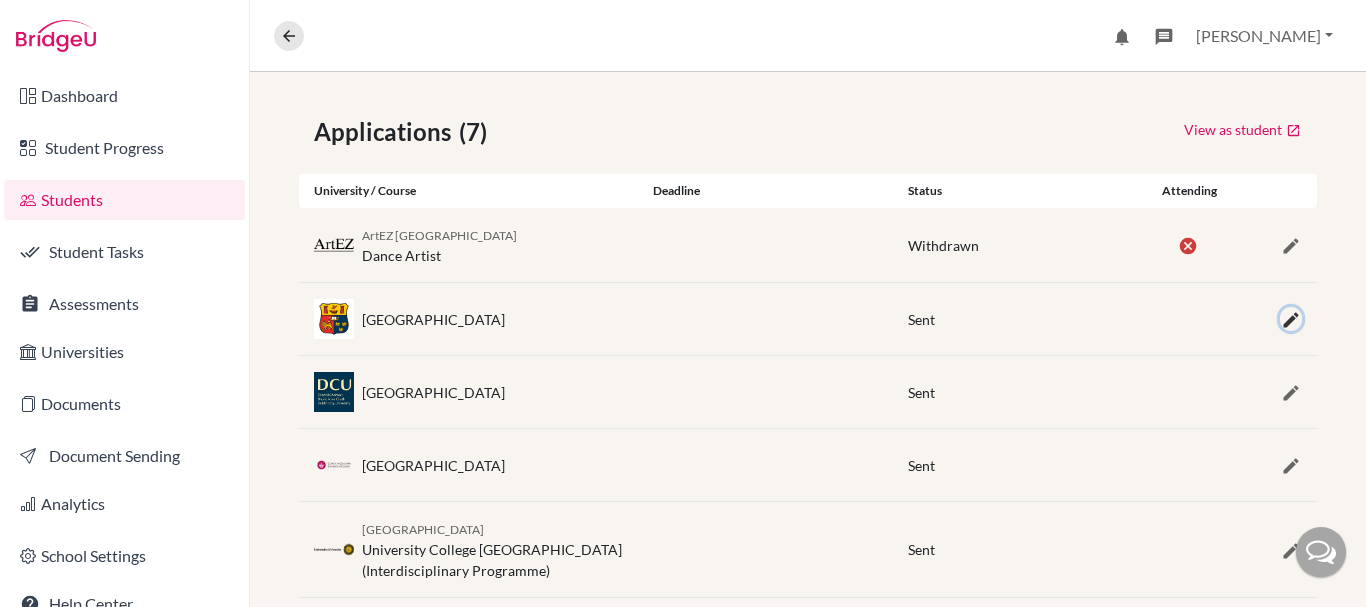 click at bounding box center [1291, 320] 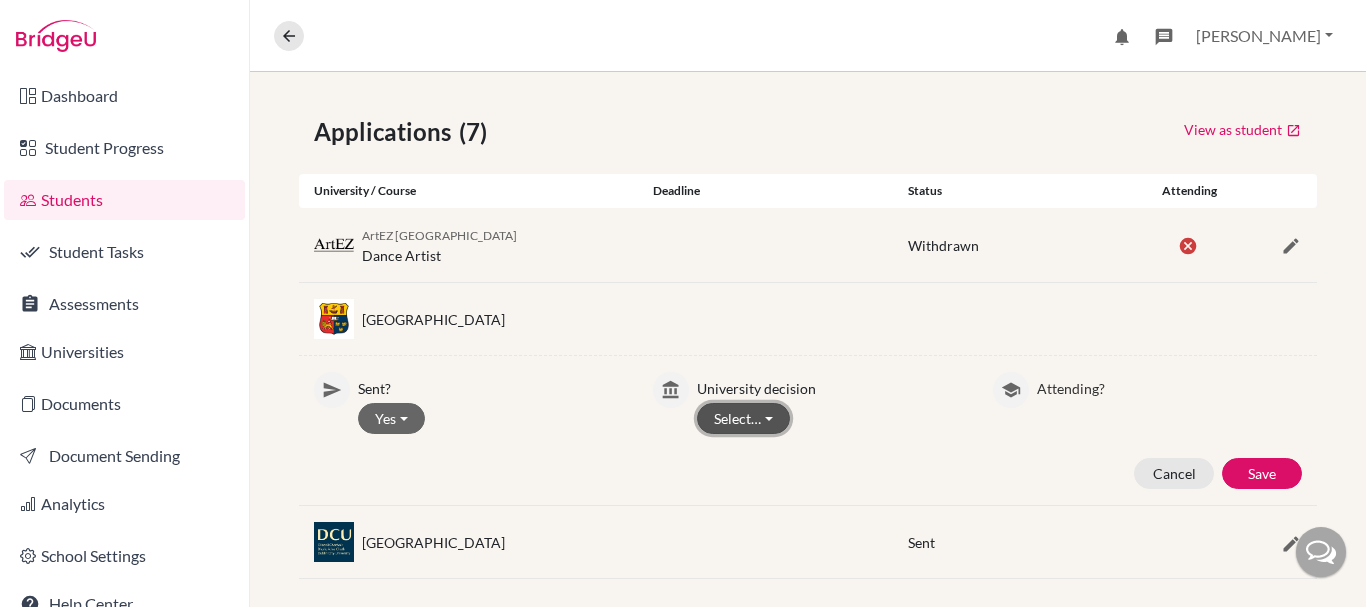 click on "Select…" at bounding box center (743, 418) 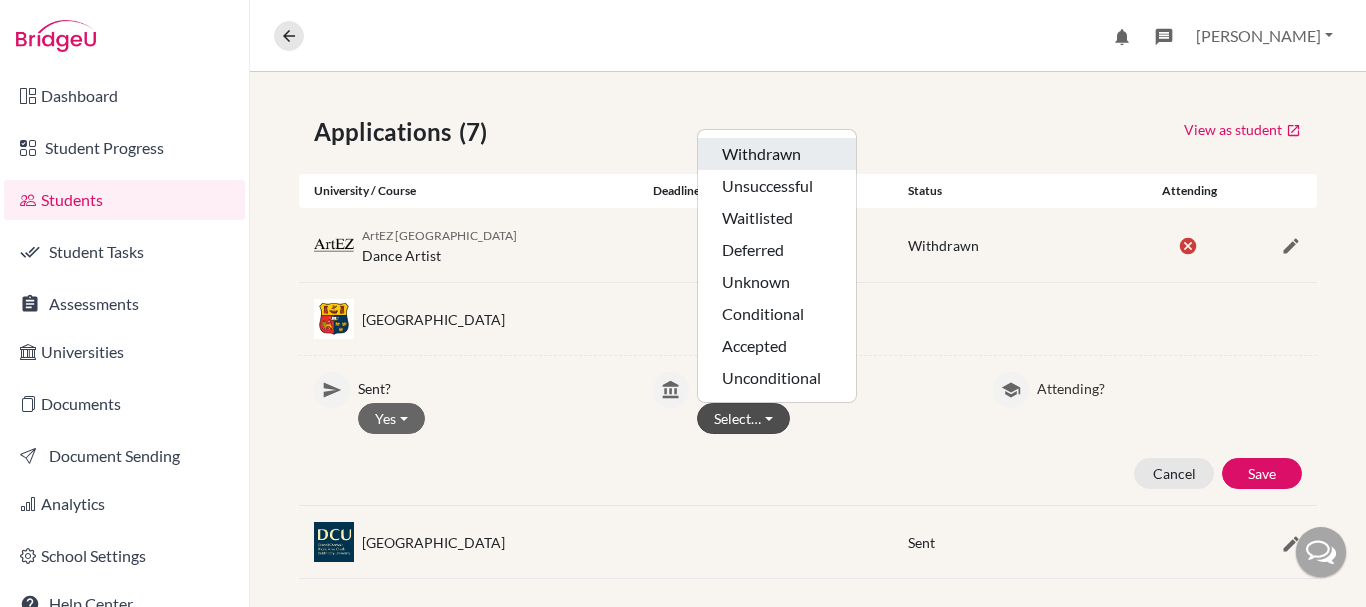 click on "Withdrawn" 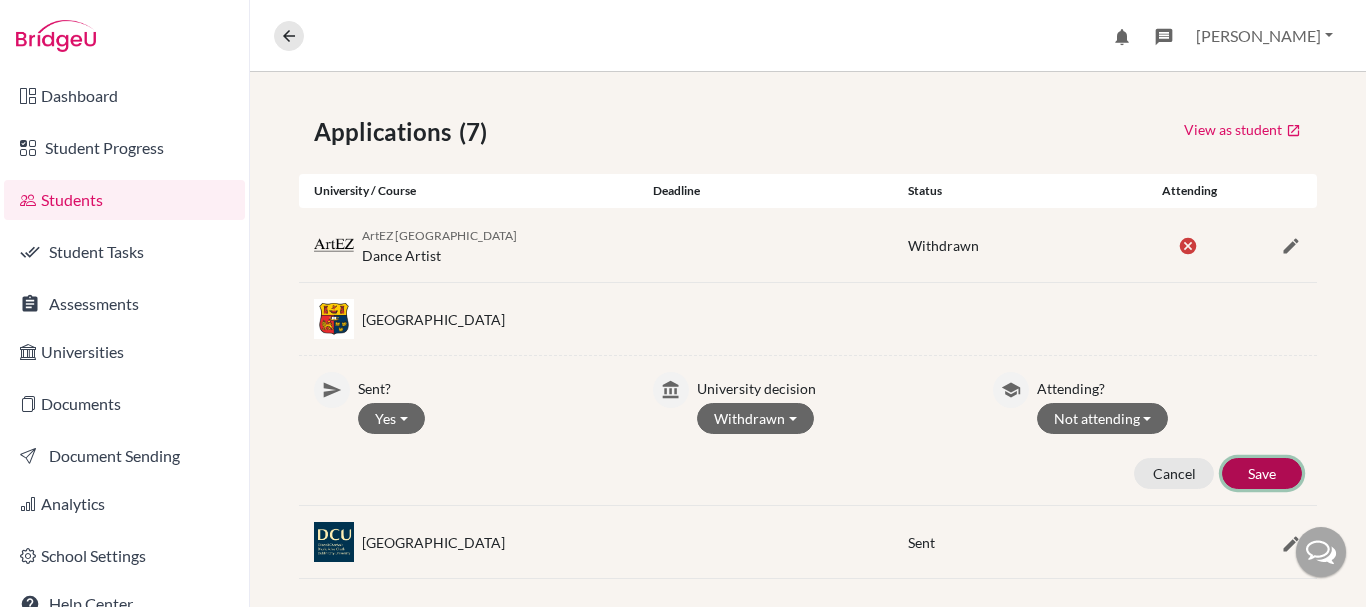 click on "Save" at bounding box center [1262, 473] 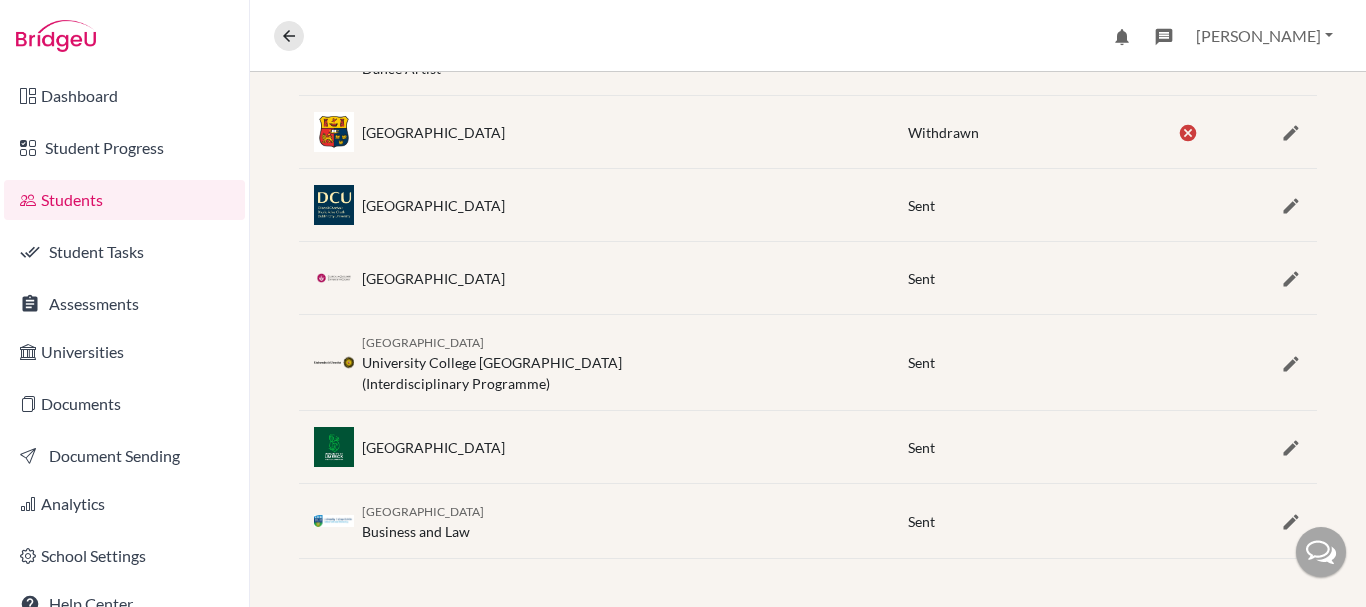 scroll, scrollTop: 512, scrollLeft: 0, axis: vertical 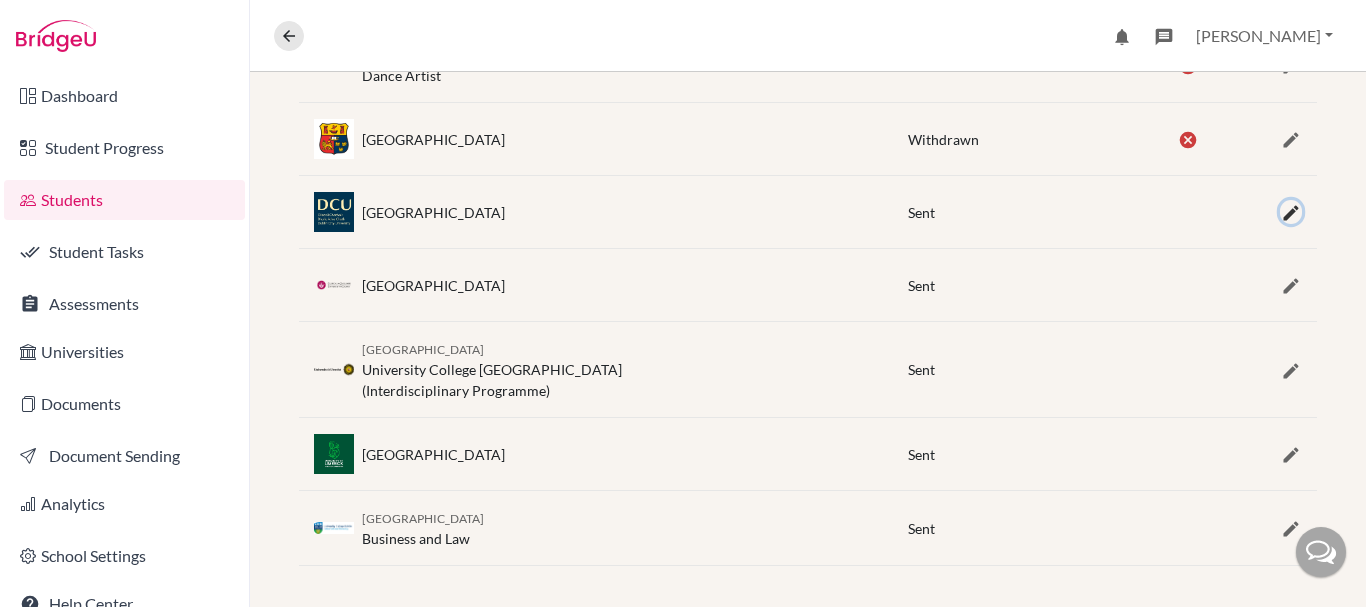 click at bounding box center (1291, 213) 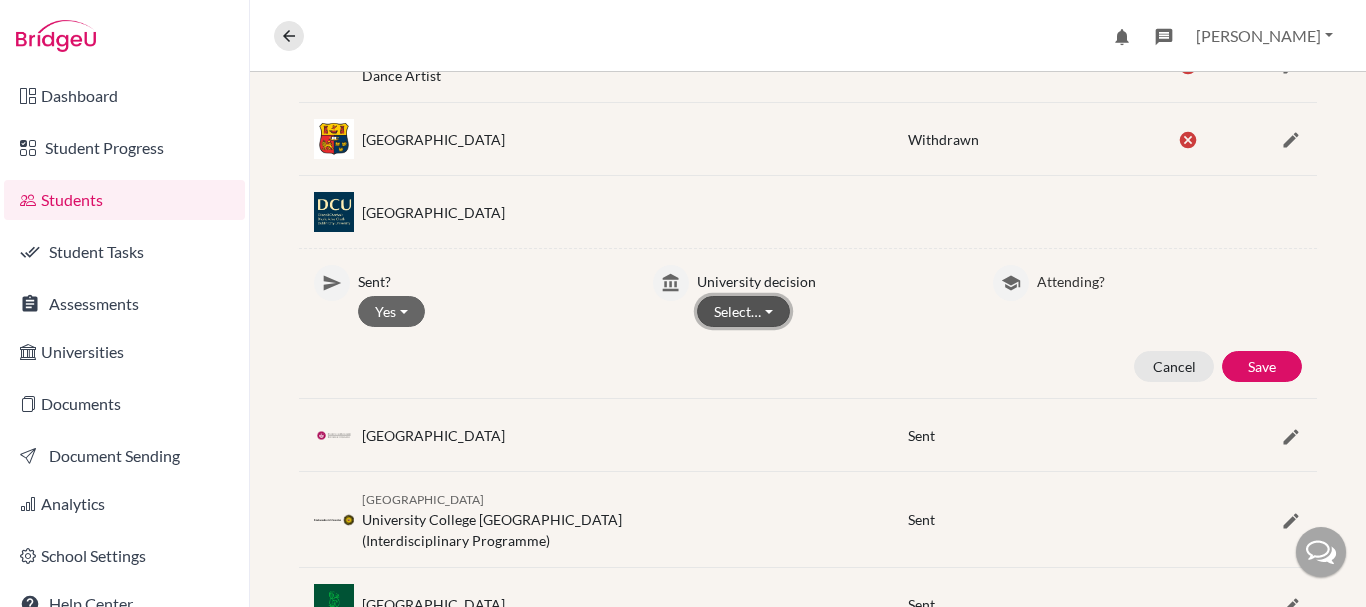 click on "Select…" at bounding box center [743, 311] 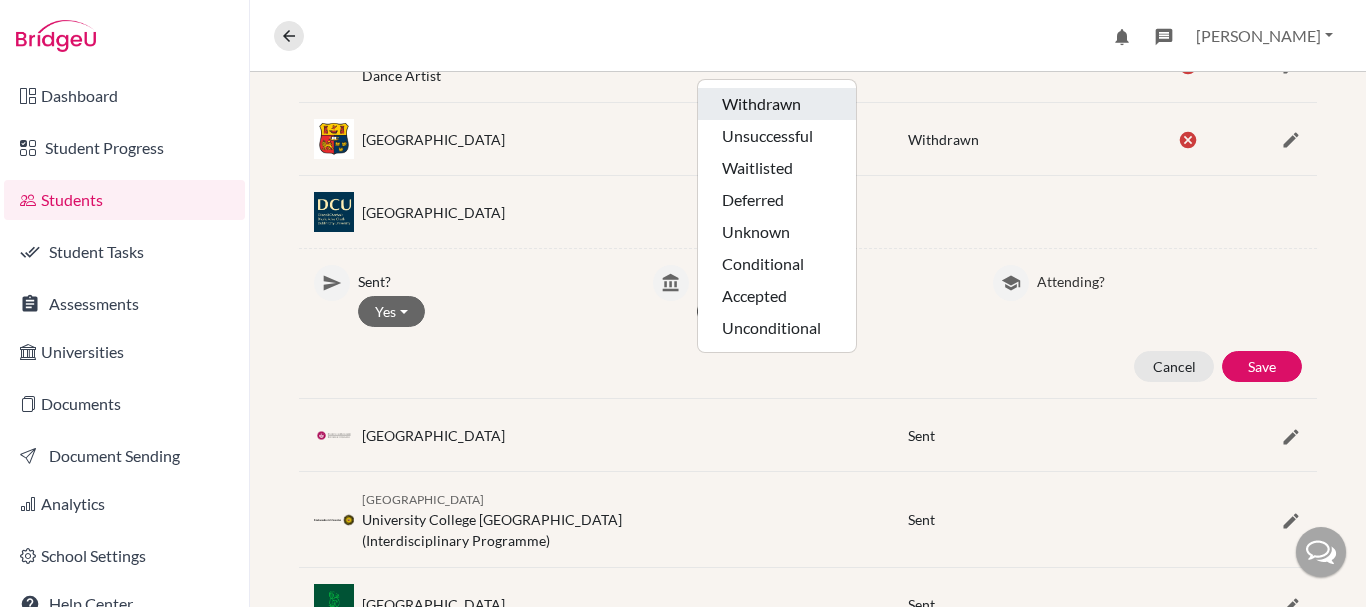 click on "Withdrawn" 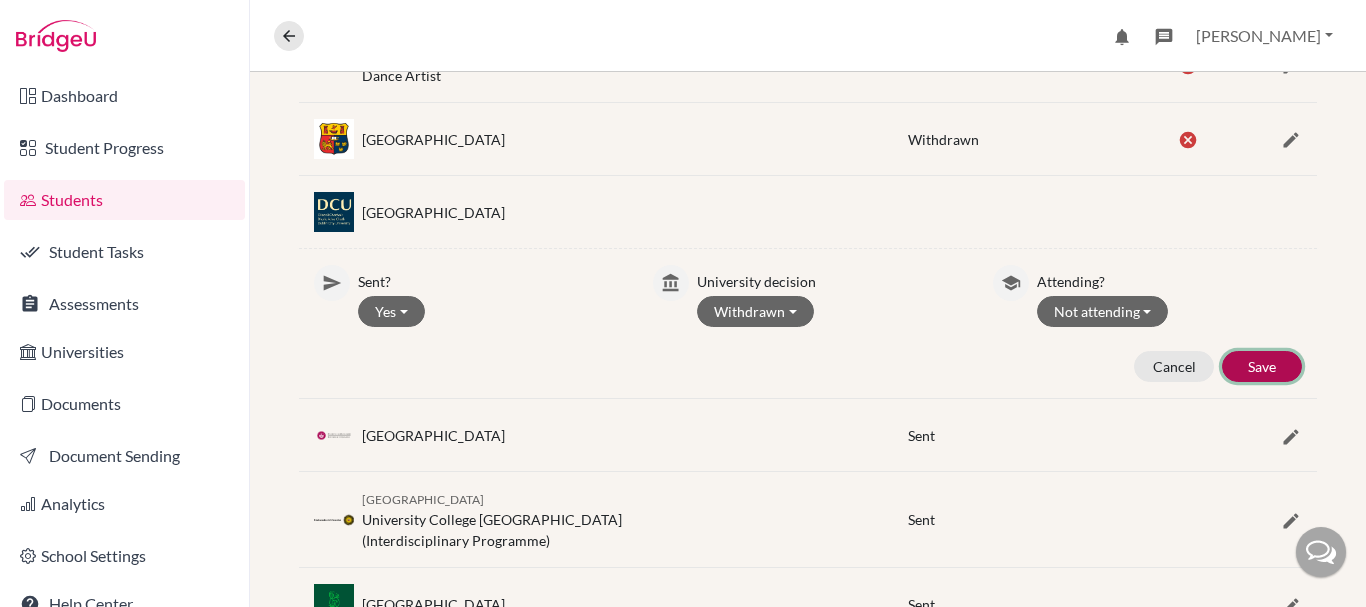 click on "Save" at bounding box center (1262, 366) 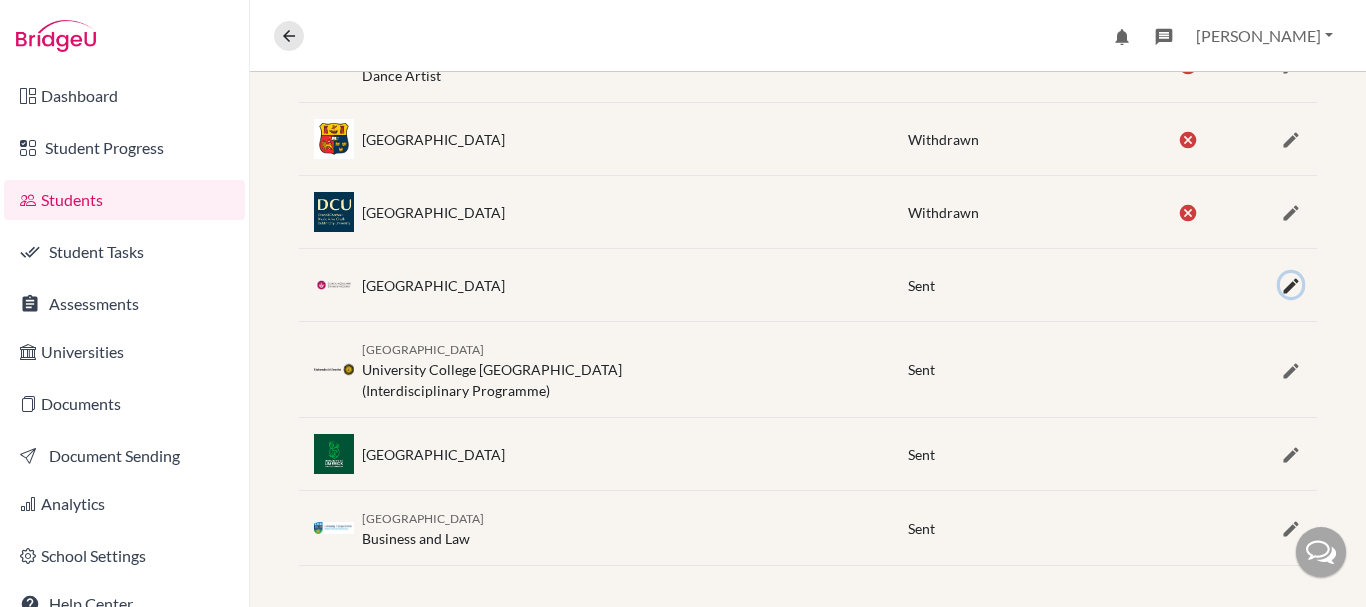 click at bounding box center (1291, 286) 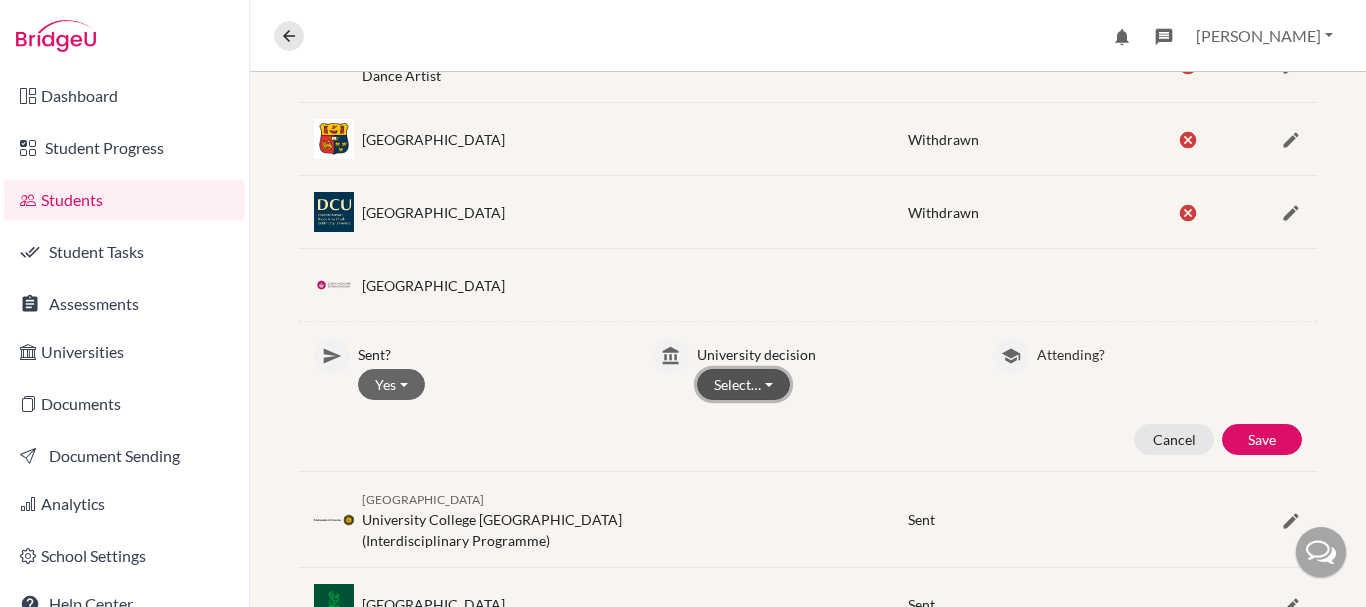 click on "Select…" at bounding box center (743, 384) 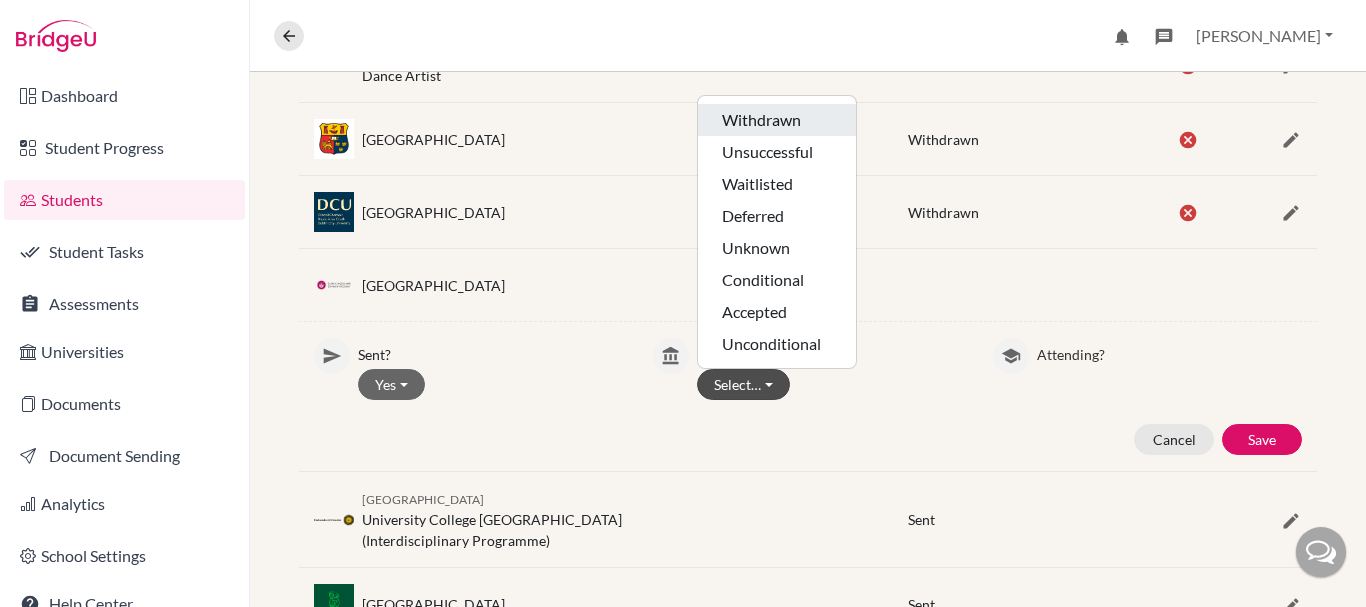 click on "Withdrawn" 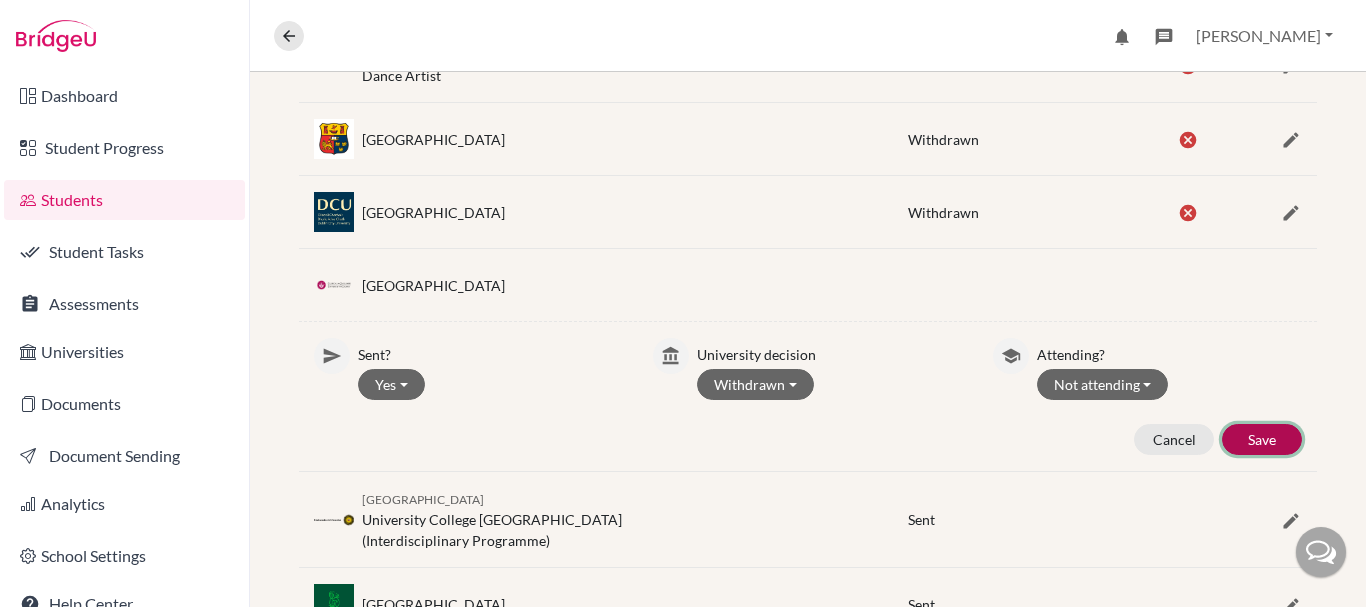 click on "Save" at bounding box center [1262, 439] 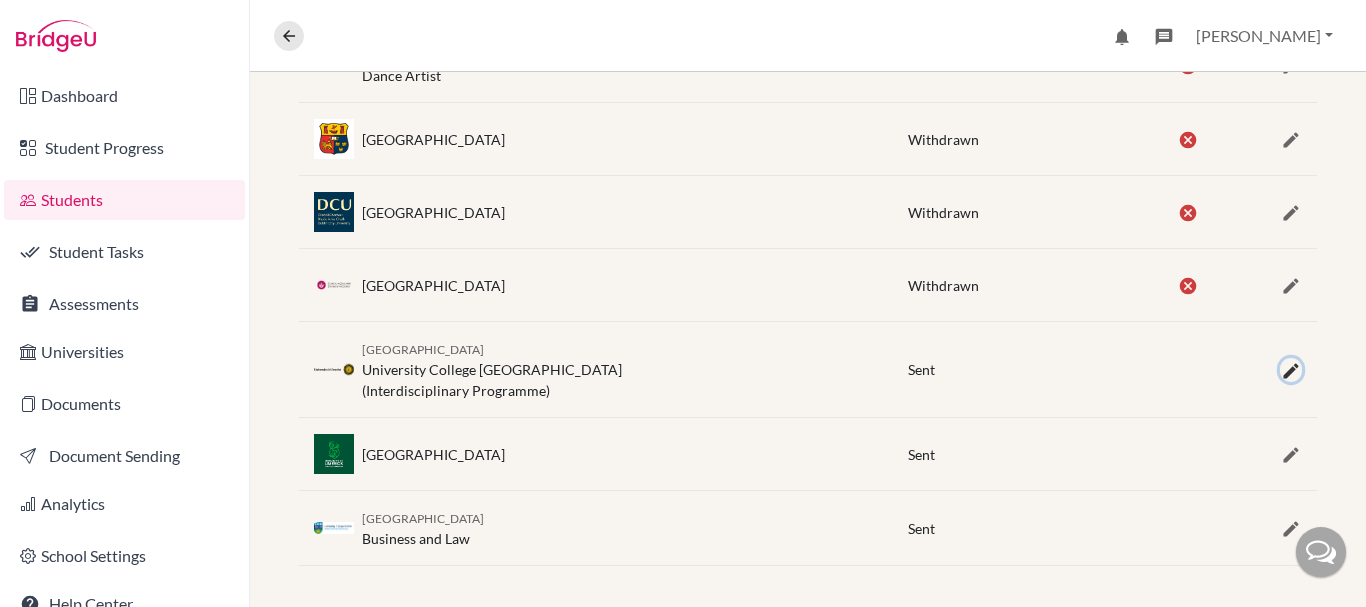 click at bounding box center [1291, 371] 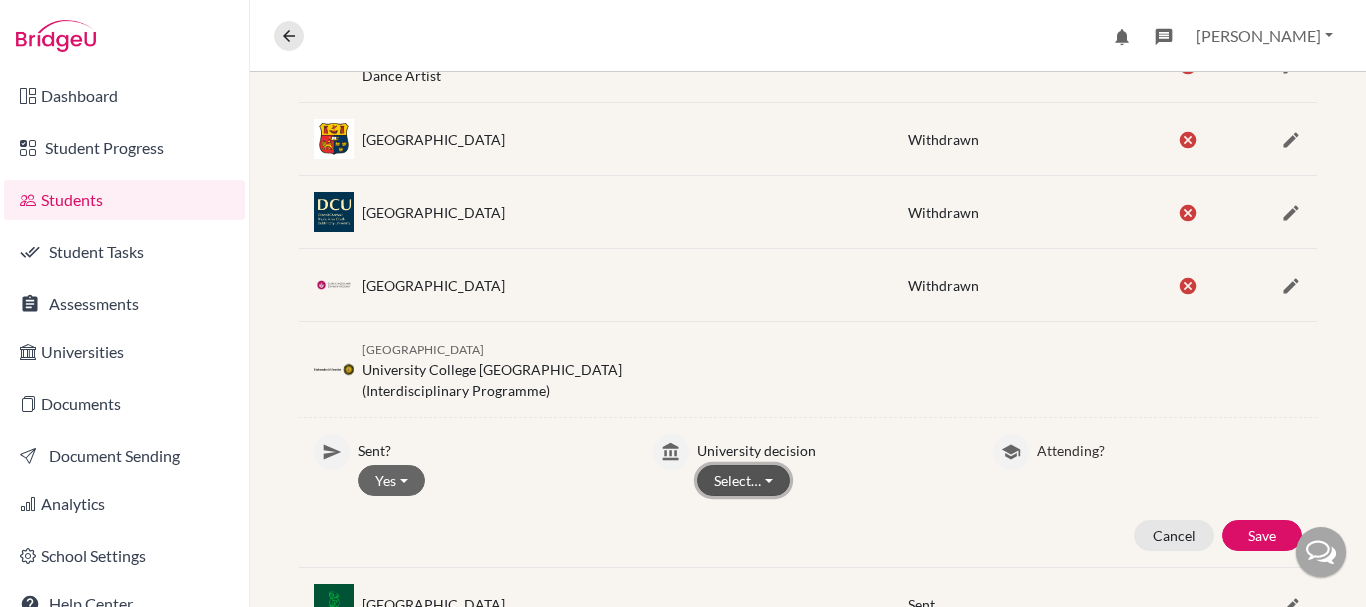 click on "Select…" at bounding box center [743, 480] 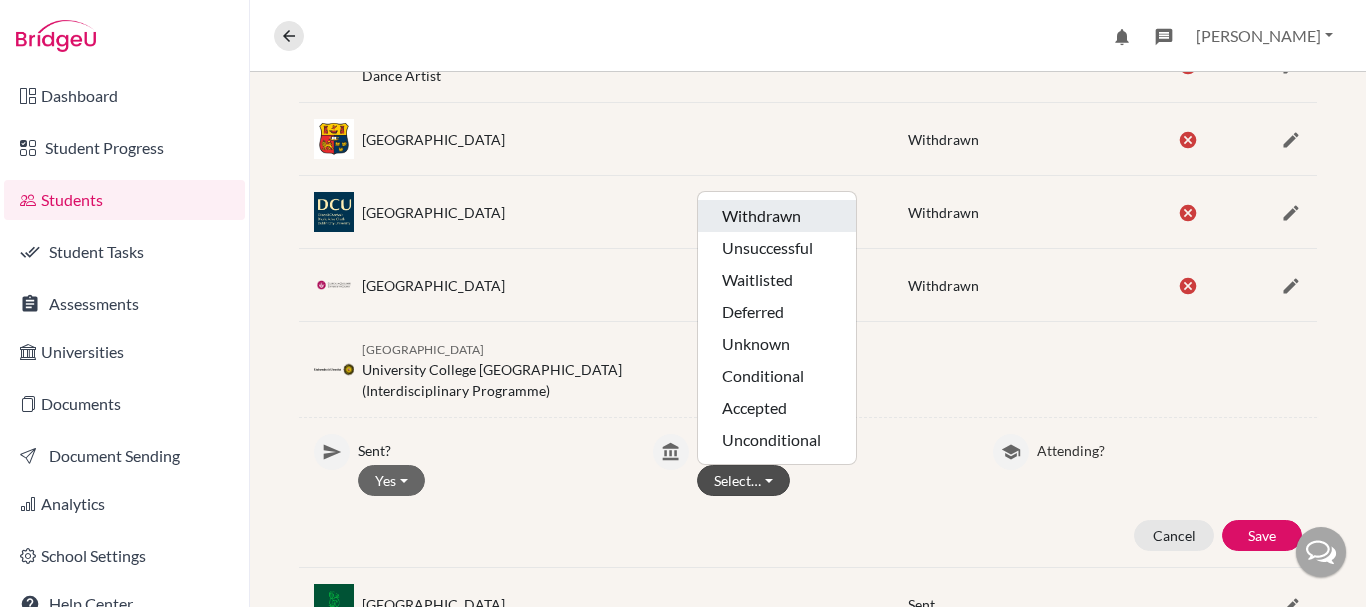 click on "Withdrawn" 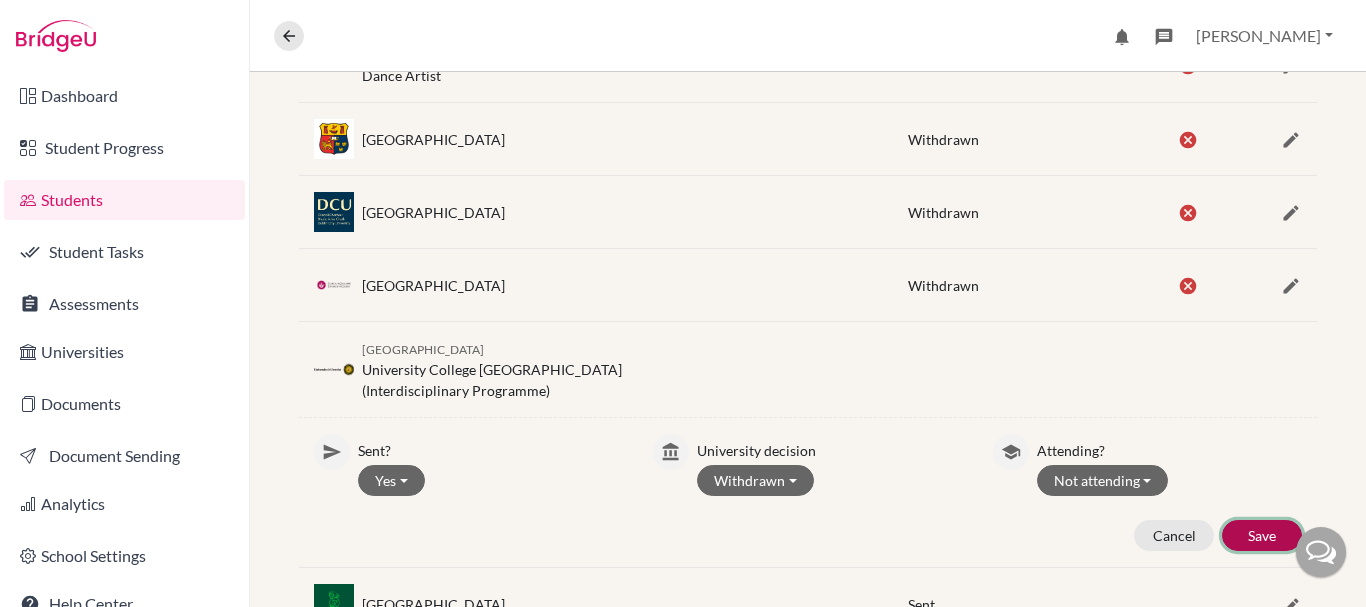 click on "Save" at bounding box center (1262, 535) 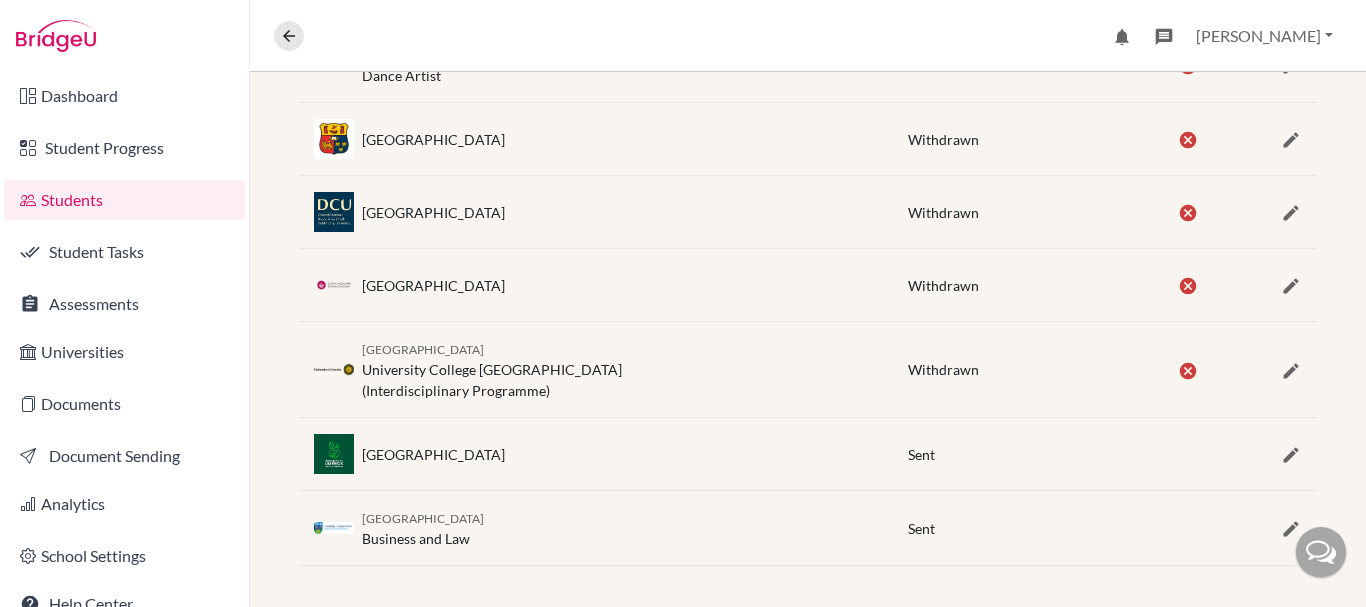 scroll, scrollTop: 519, scrollLeft: 0, axis: vertical 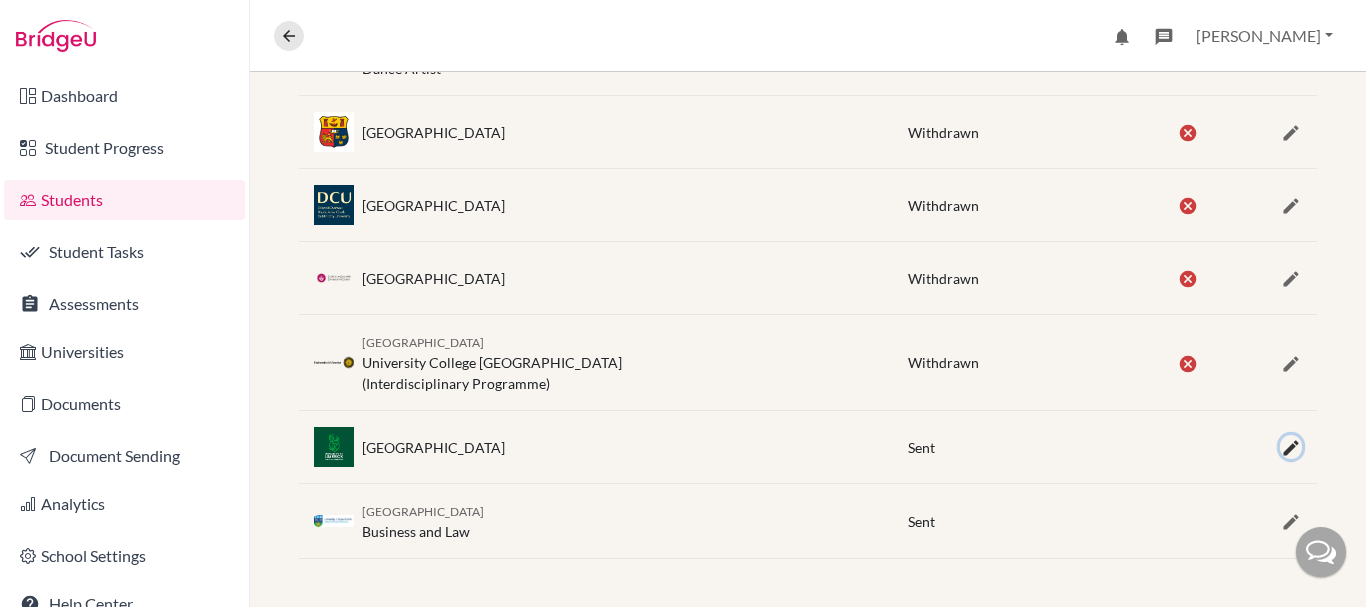 click at bounding box center [1291, 448] 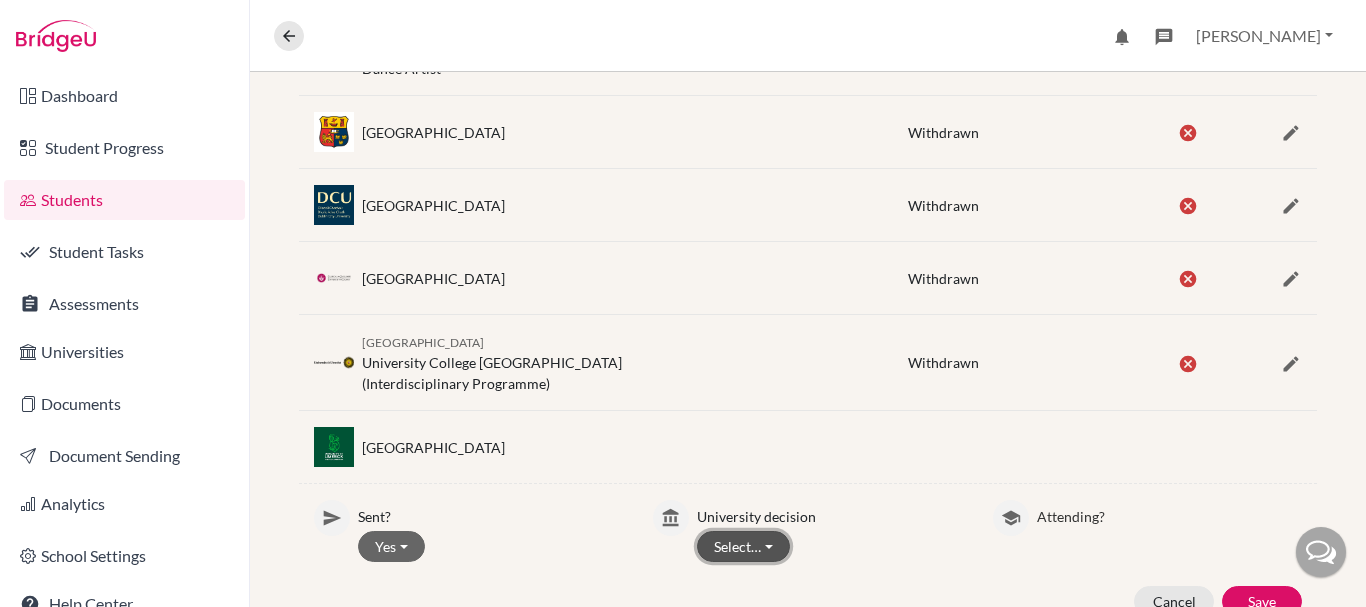 click on "Select…" at bounding box center (743, 546) 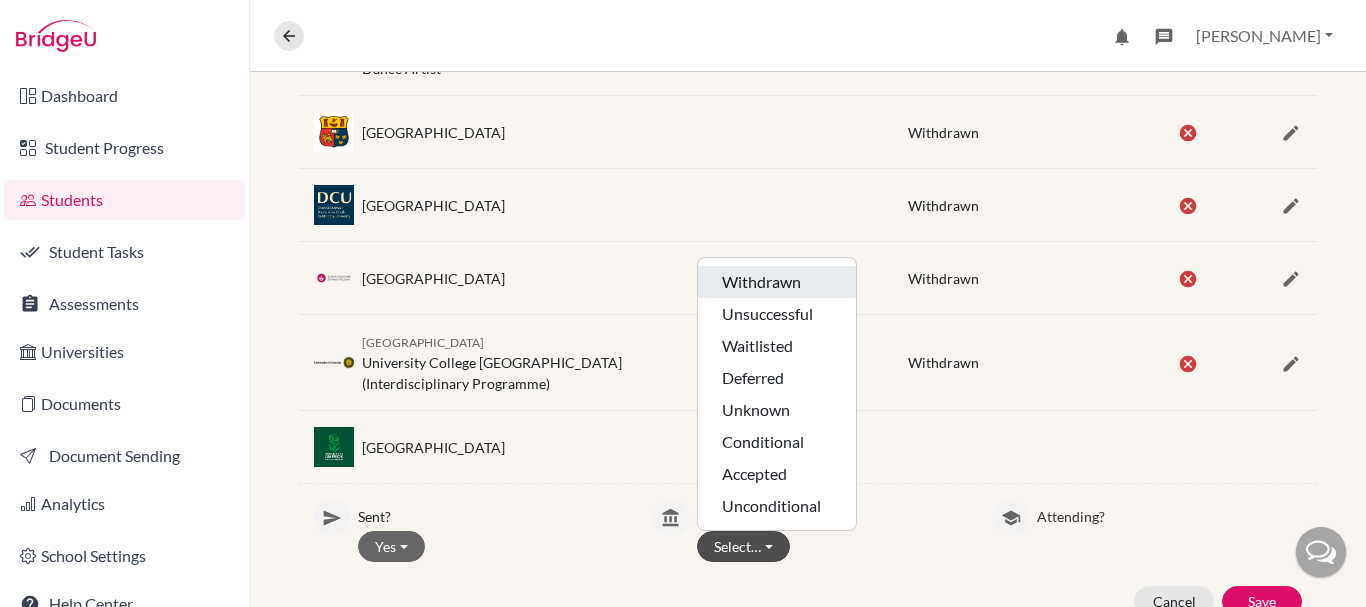 click on "Withdrawn" 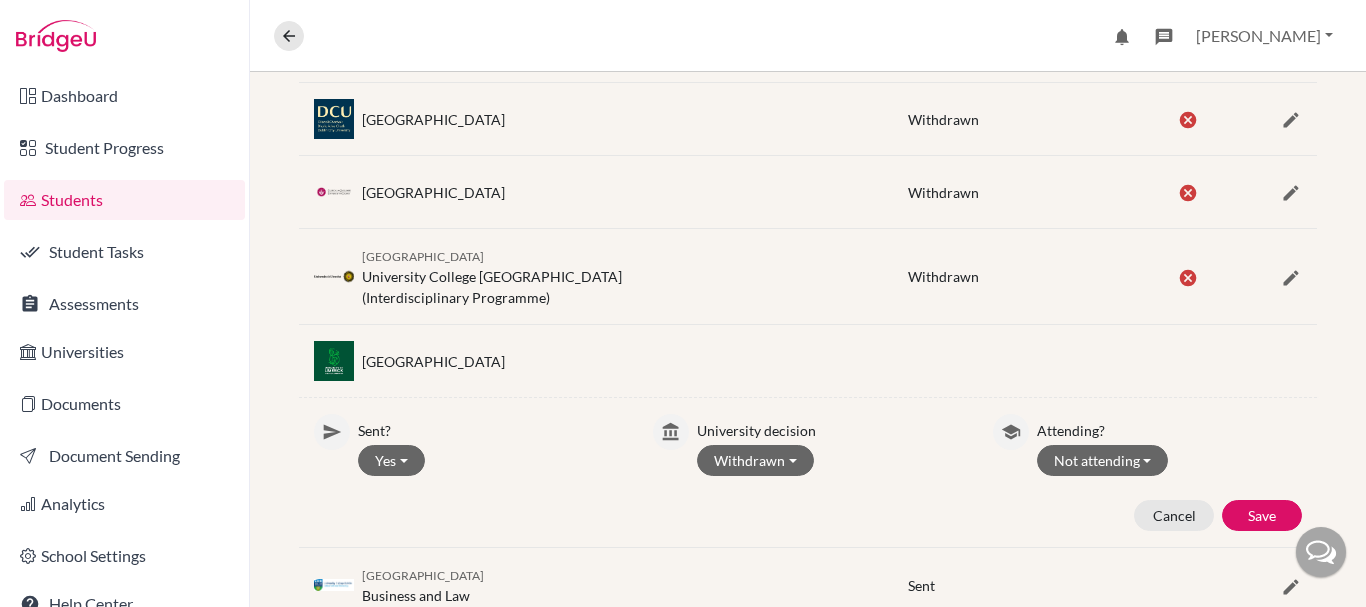scroll, scrollTop: 669, scrollLeft: 0, axis: vertical 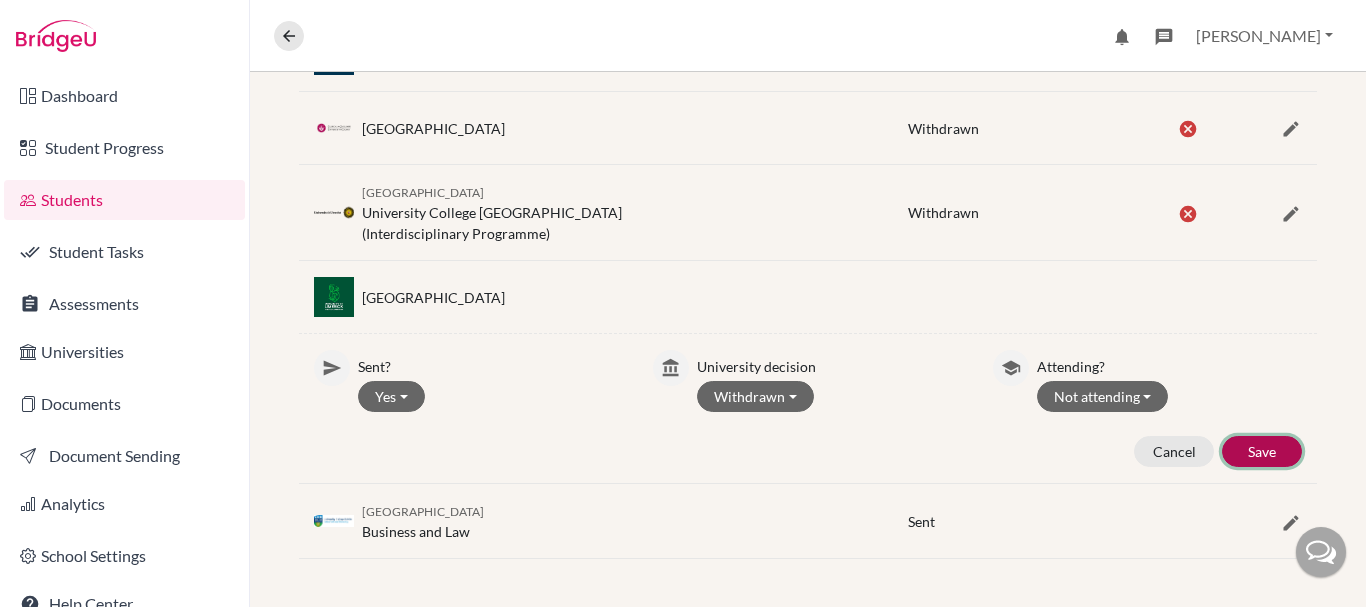 click on "Save" at bounding box center [1262, 451] 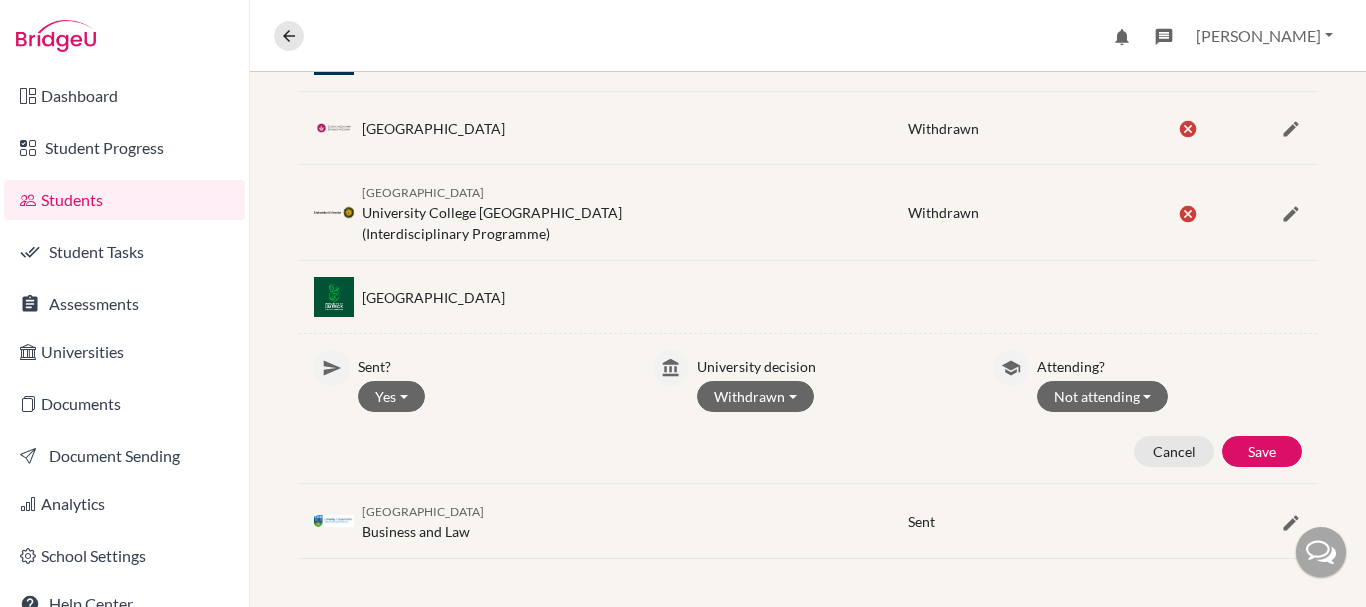 scroll, scrollTop: 519, scrollLeft: 0, axis: vertical 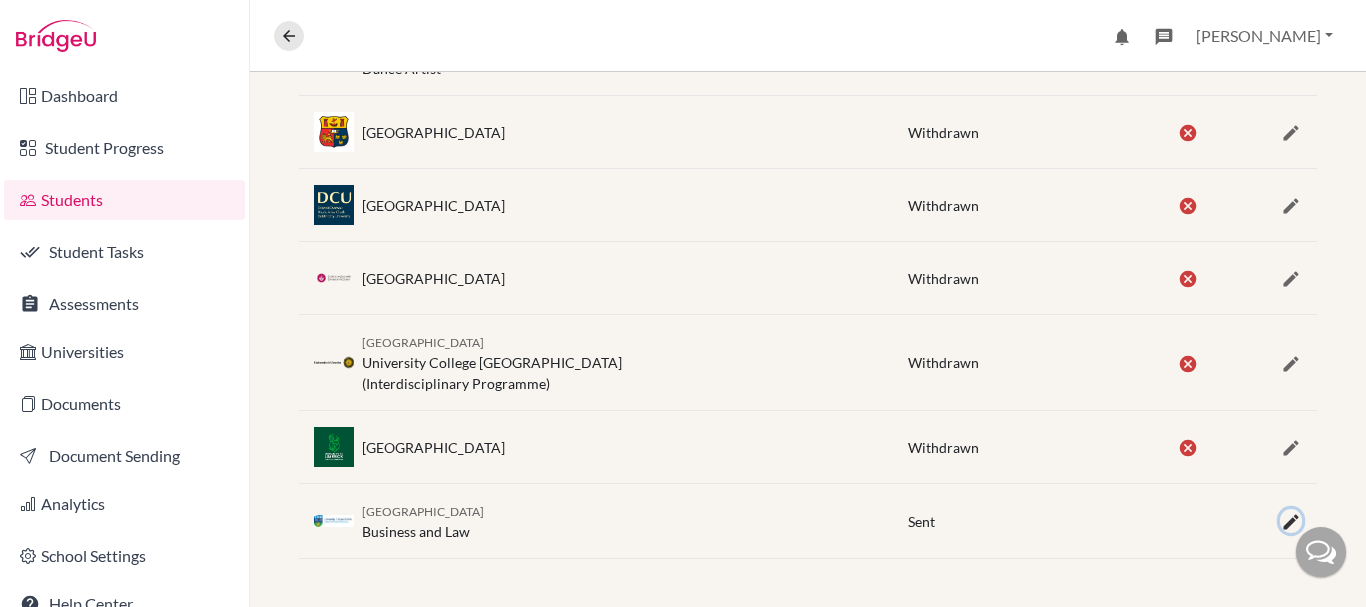 click at bounding box center [1291, 522] 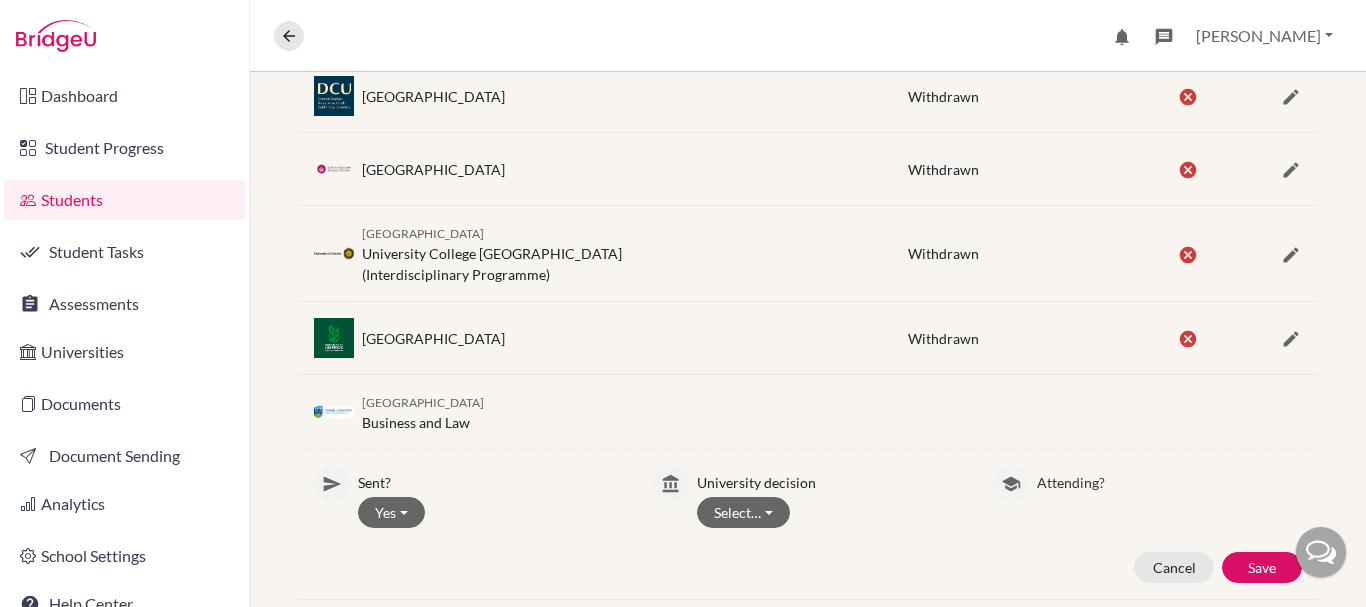 scroll, scrollTop: 669, scrollLeft: 0, axis: vertical 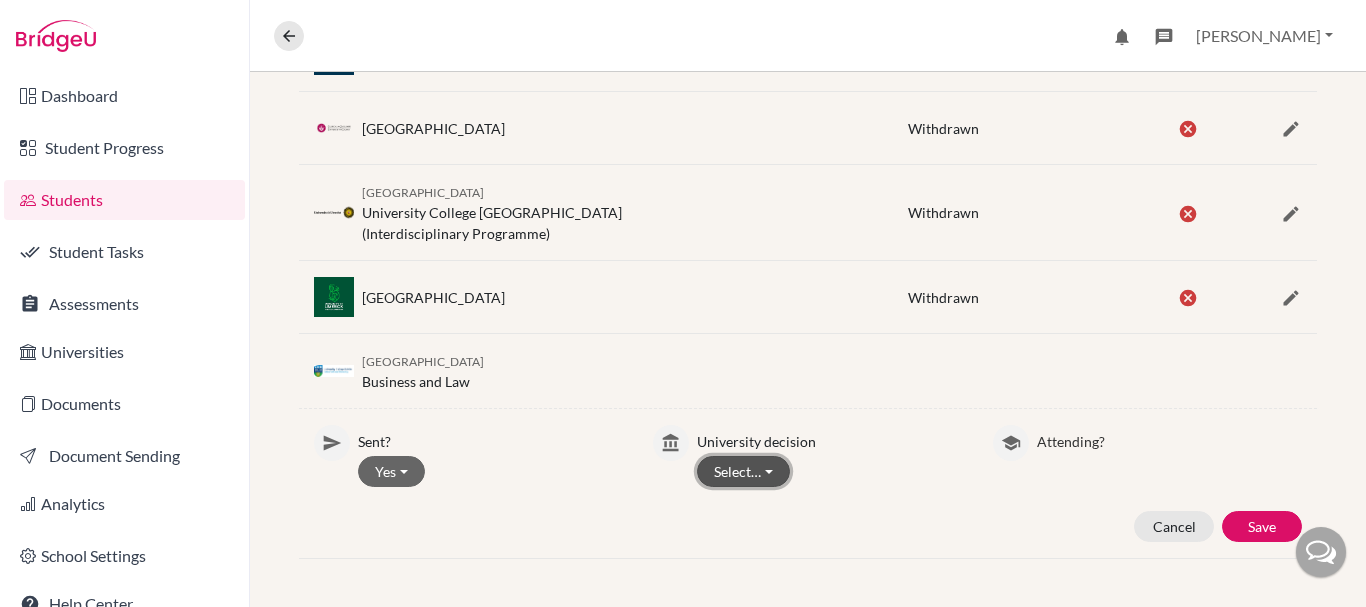 click on "Select…" at bounding box center [743, 471] 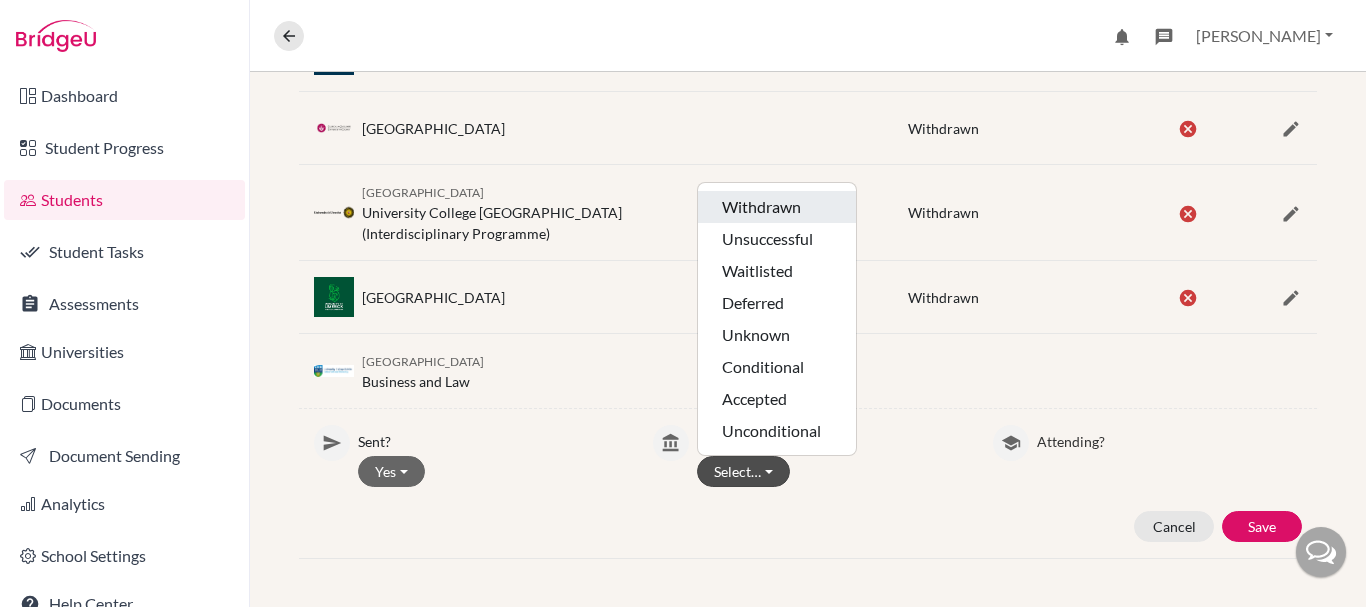 click on "Withdrawn" 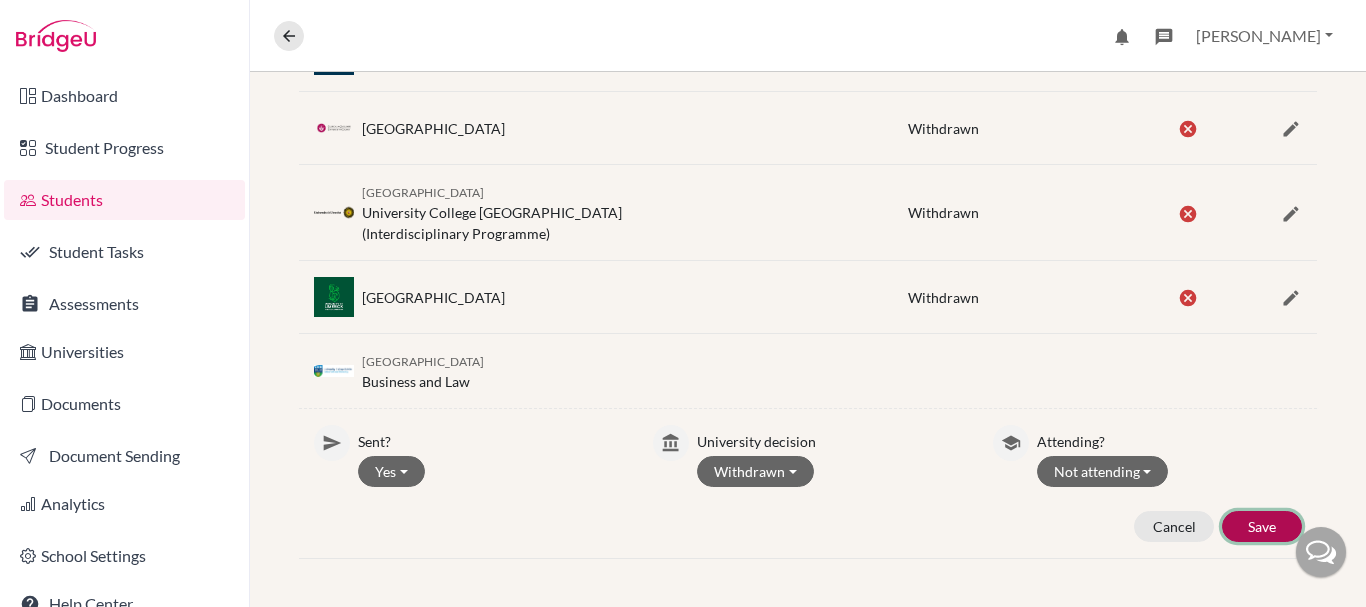 click on "Save" at bounding box center (1262, 526) 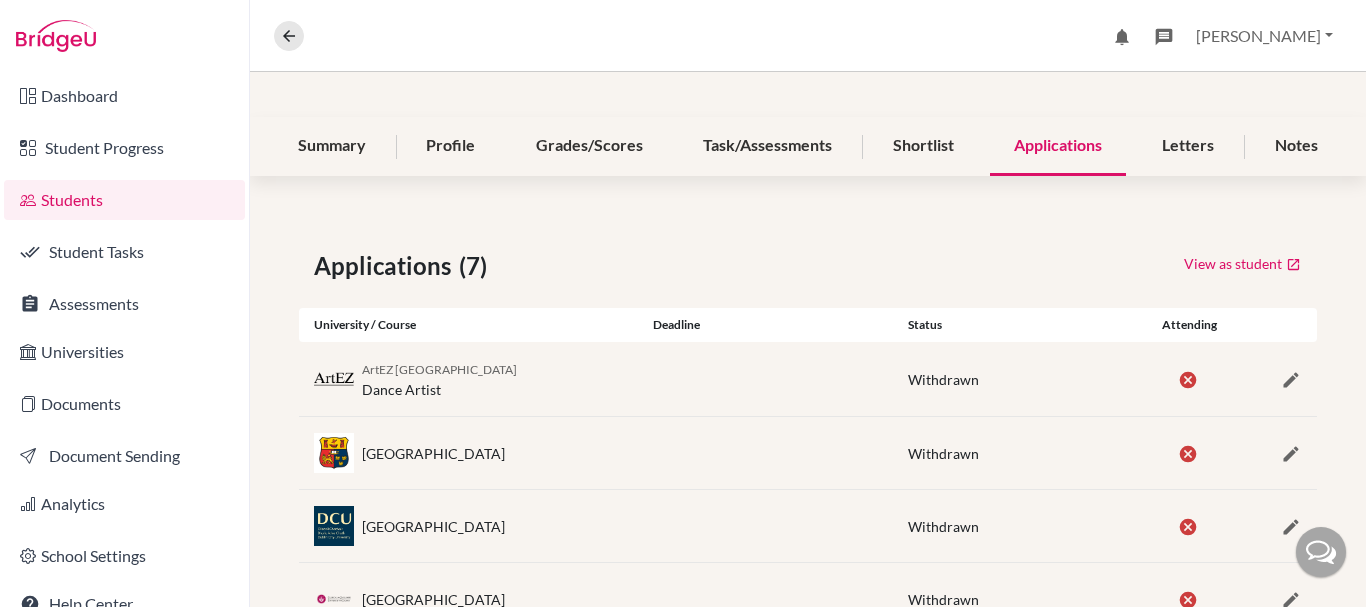 scroll, scrollTop: 0, scrollLeft: 0, axis: both 